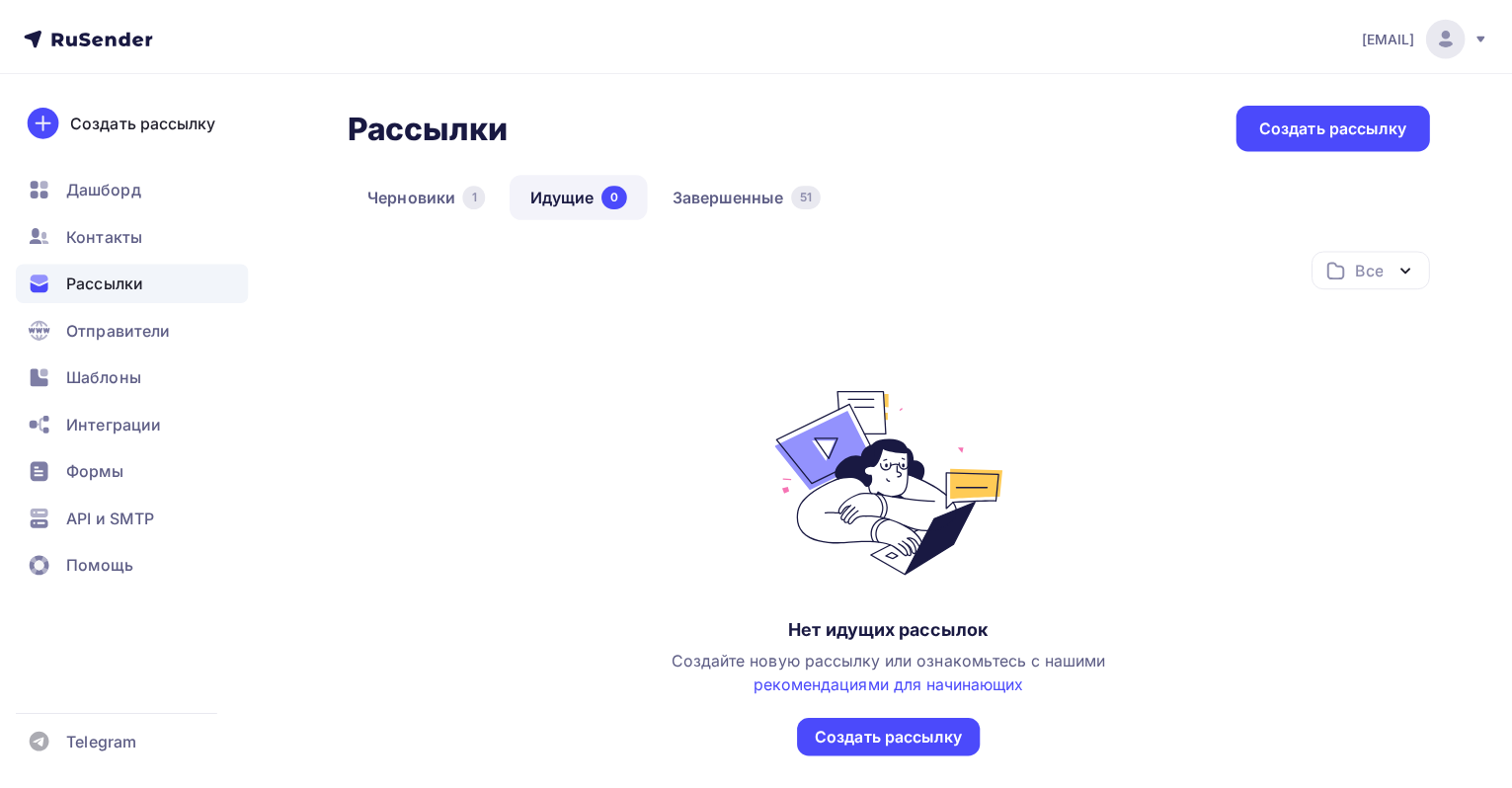 scroll, scrollTop: 0, scrollLeft: 0, axis: both 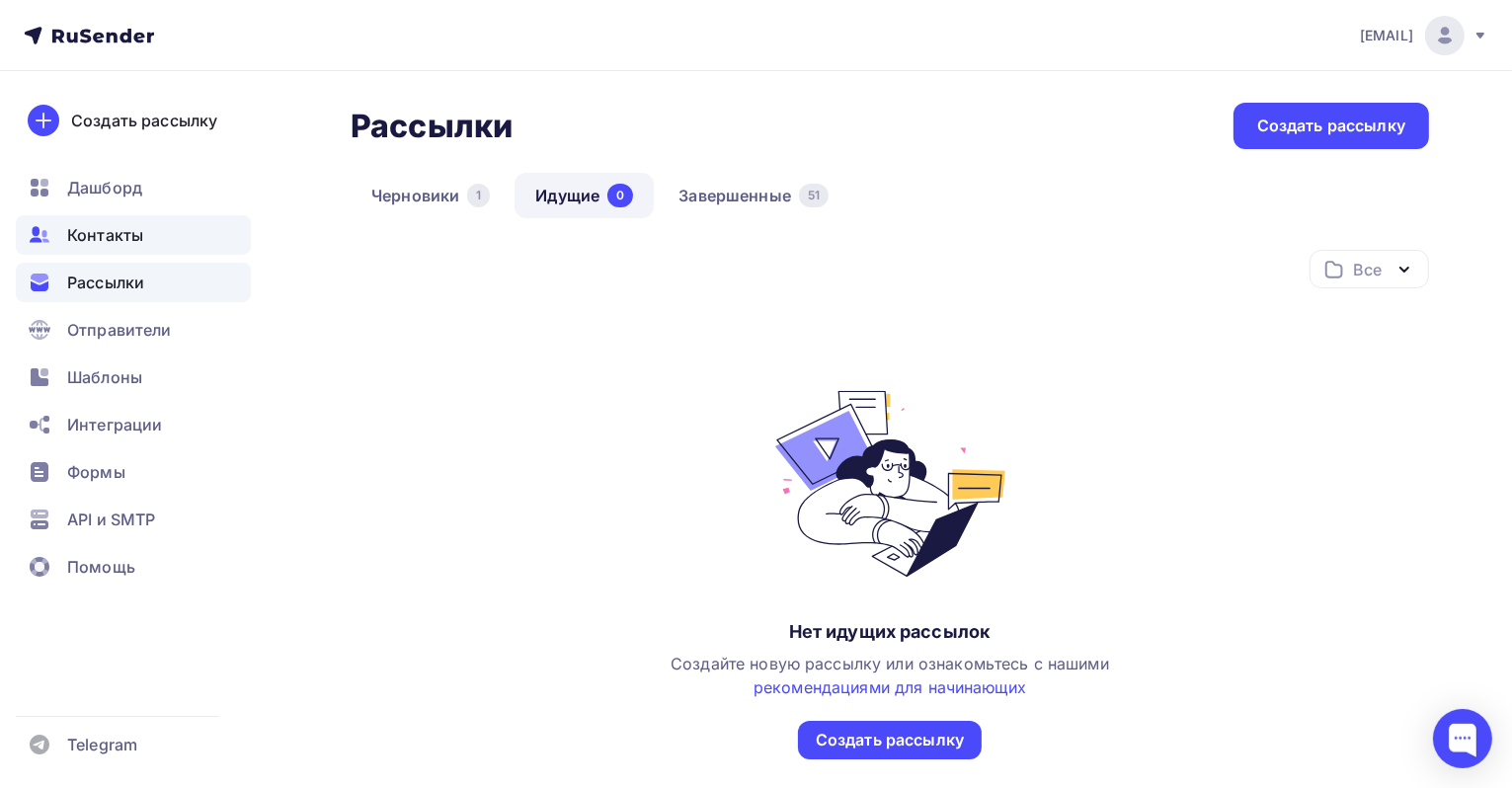 drag, startPoint x: 71, startPoint y: 257, endPoint x: 68, endPoint y: 243, distance: 14.3178211 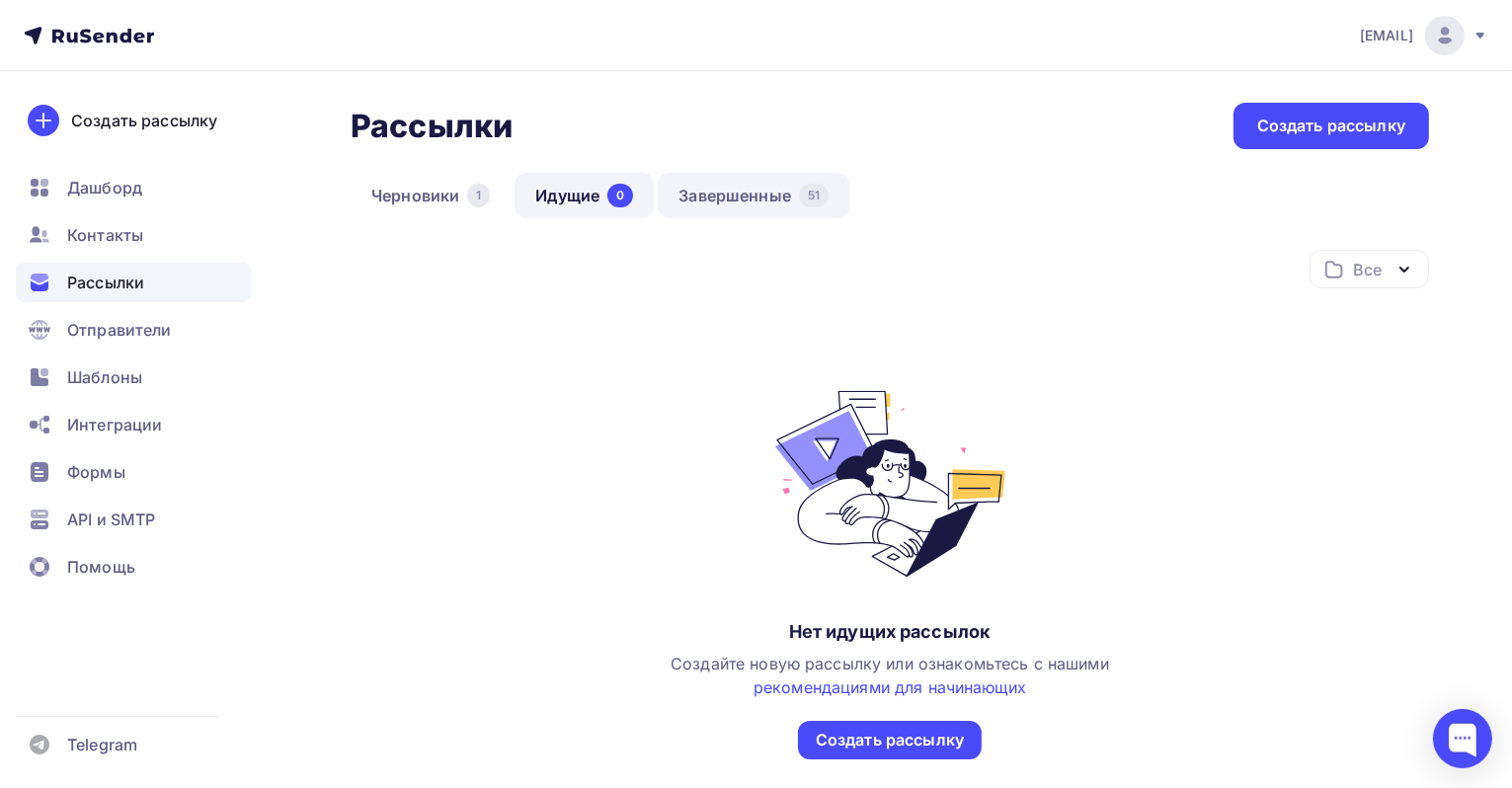 click on "Завершенные
51" at bounding box center [754, 196] 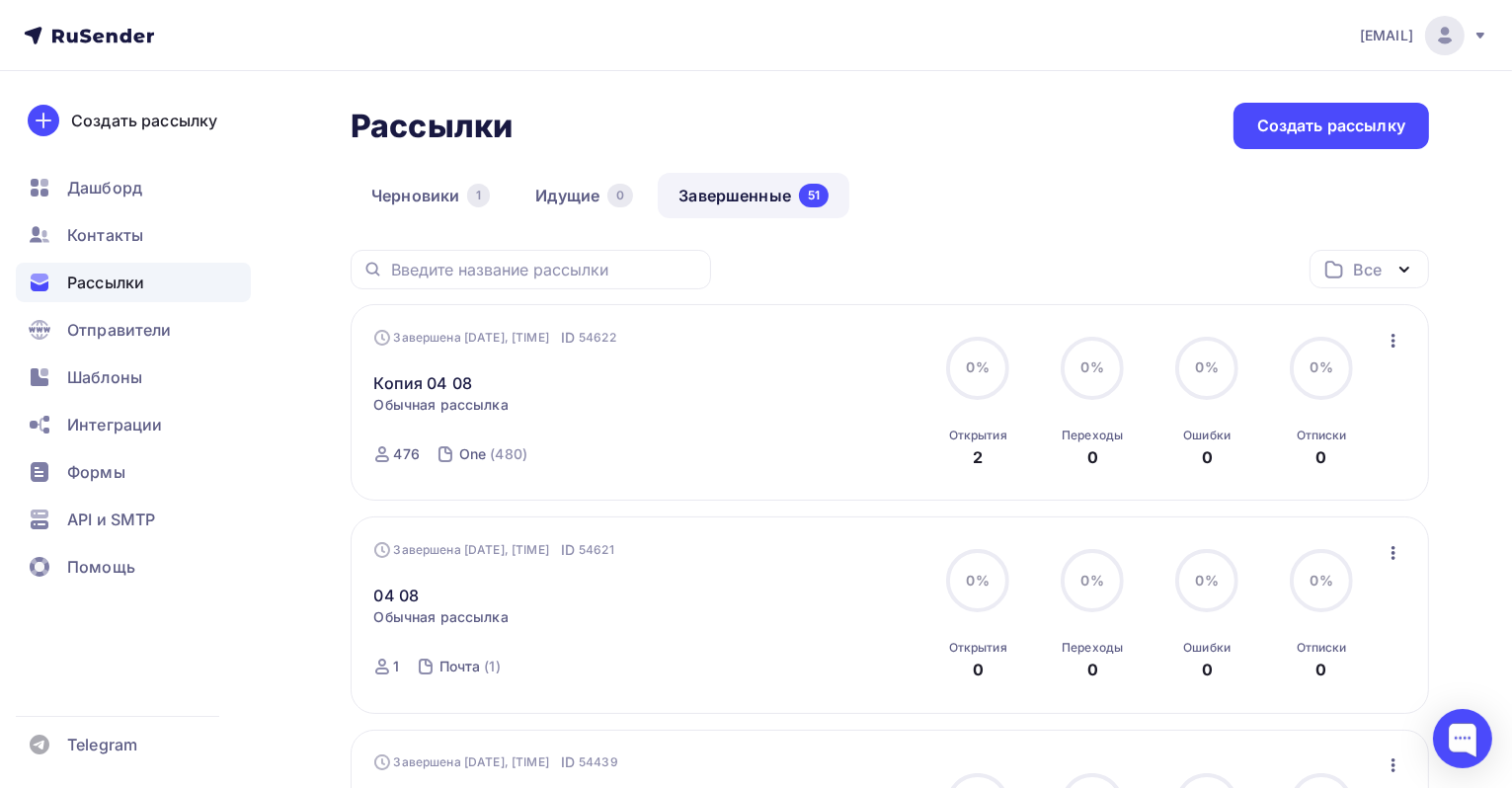 click on "Создать рассылку
Дашборд
Контакты
Рассылки
Отправители
Шаблоны
Интеграции
Формы
API и SMTP
Помощь
Telegram" at bounding box center [133, 430] 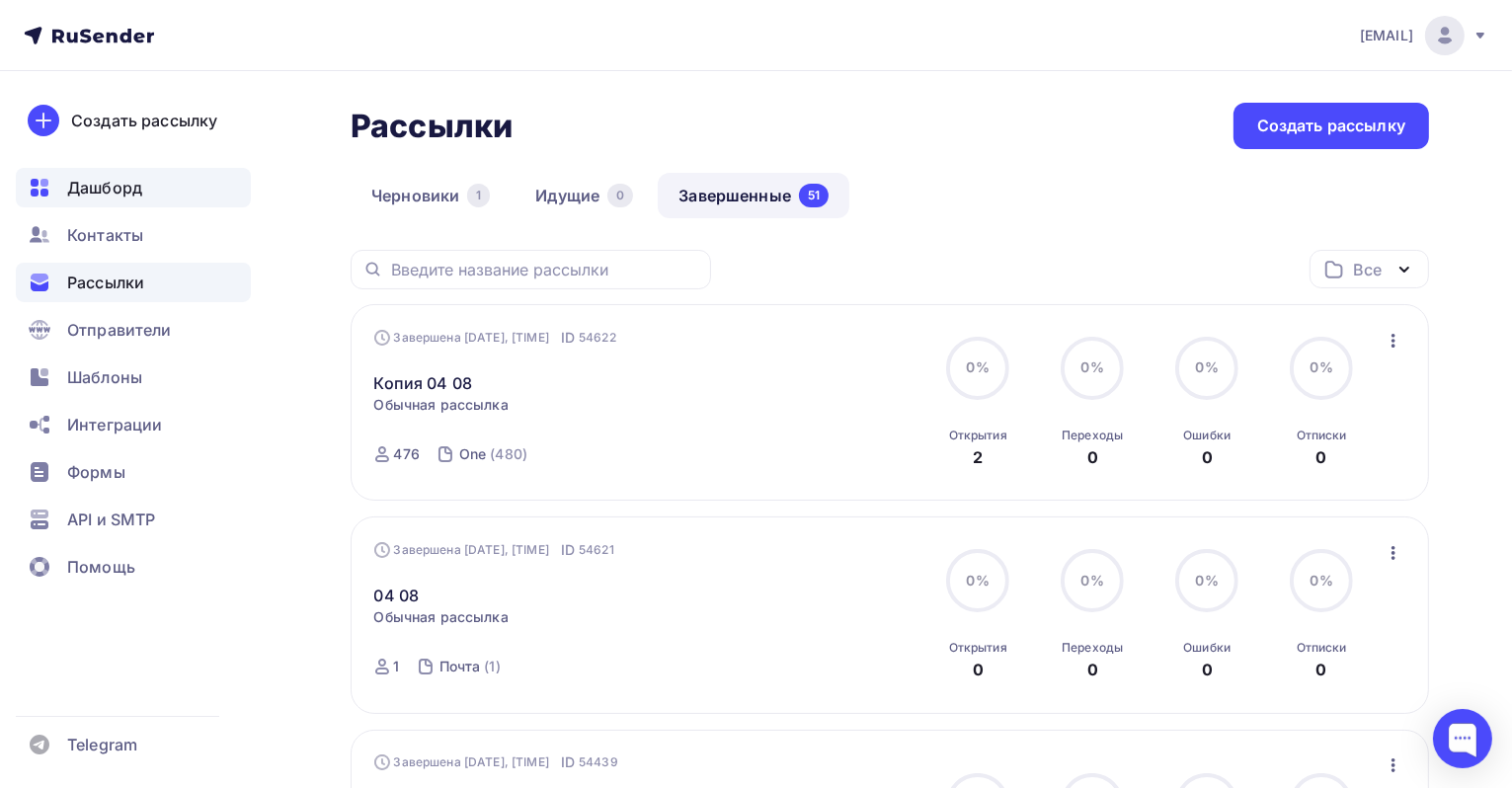 click on "Дашборд" at bounding box center [105, 188] 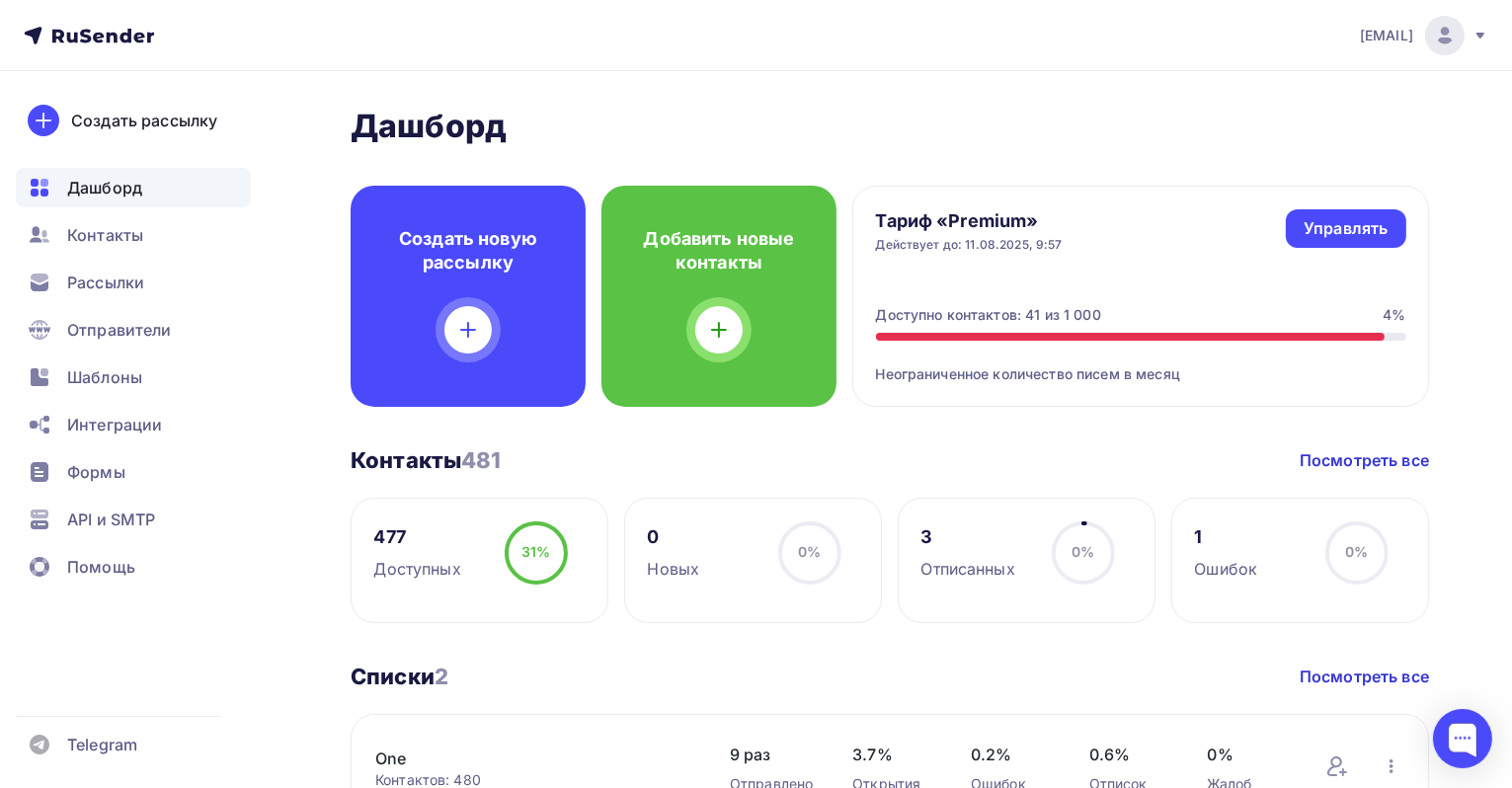 click on "Дашборд
Контакты
Рассылки
Отправители
Шаблоны
Интеграции
Формы
API и SMTP
Помощь" at bounding box center [133, 382] 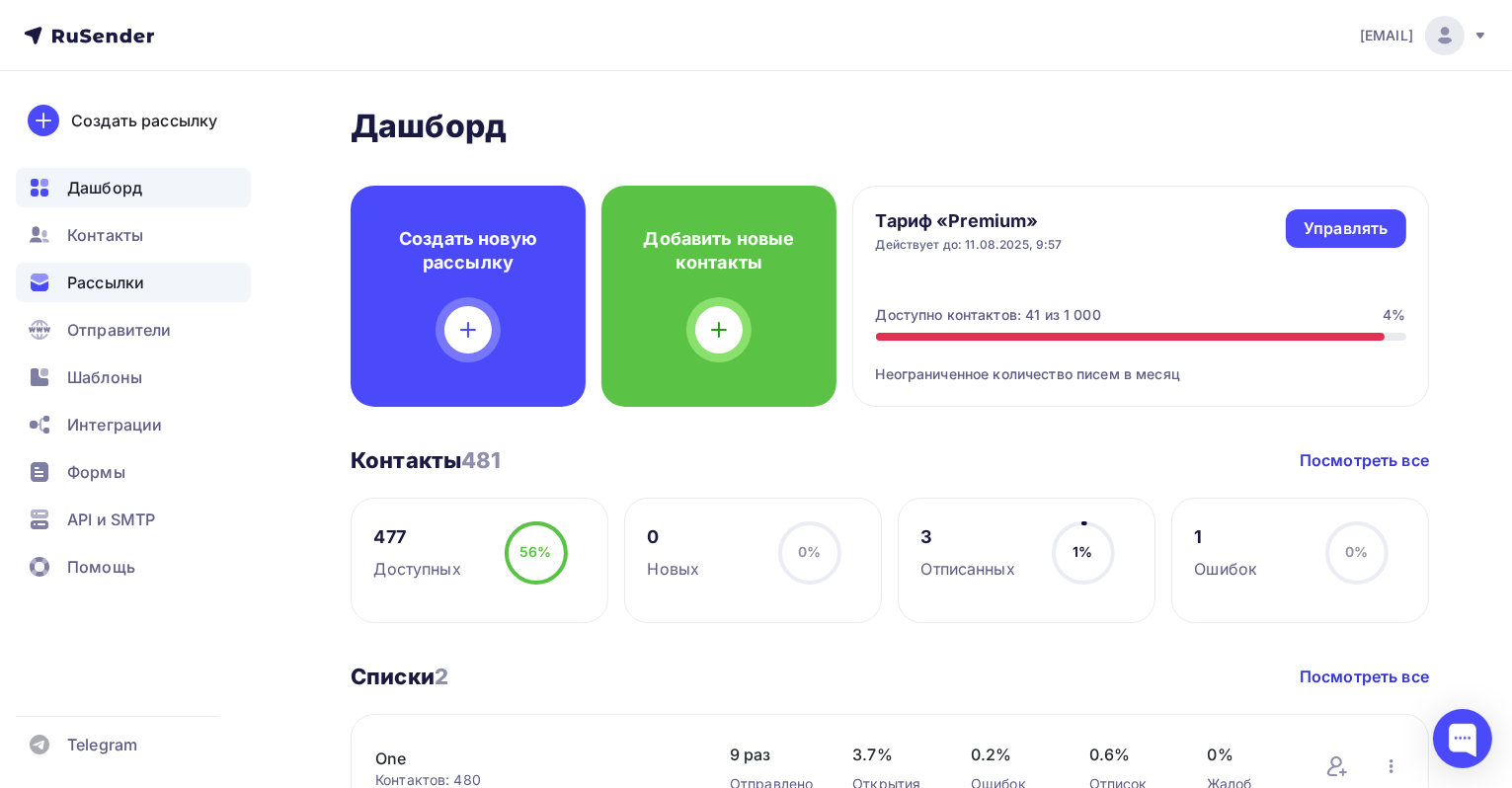 click on "Рассылки" at bounding box center [133, 282] 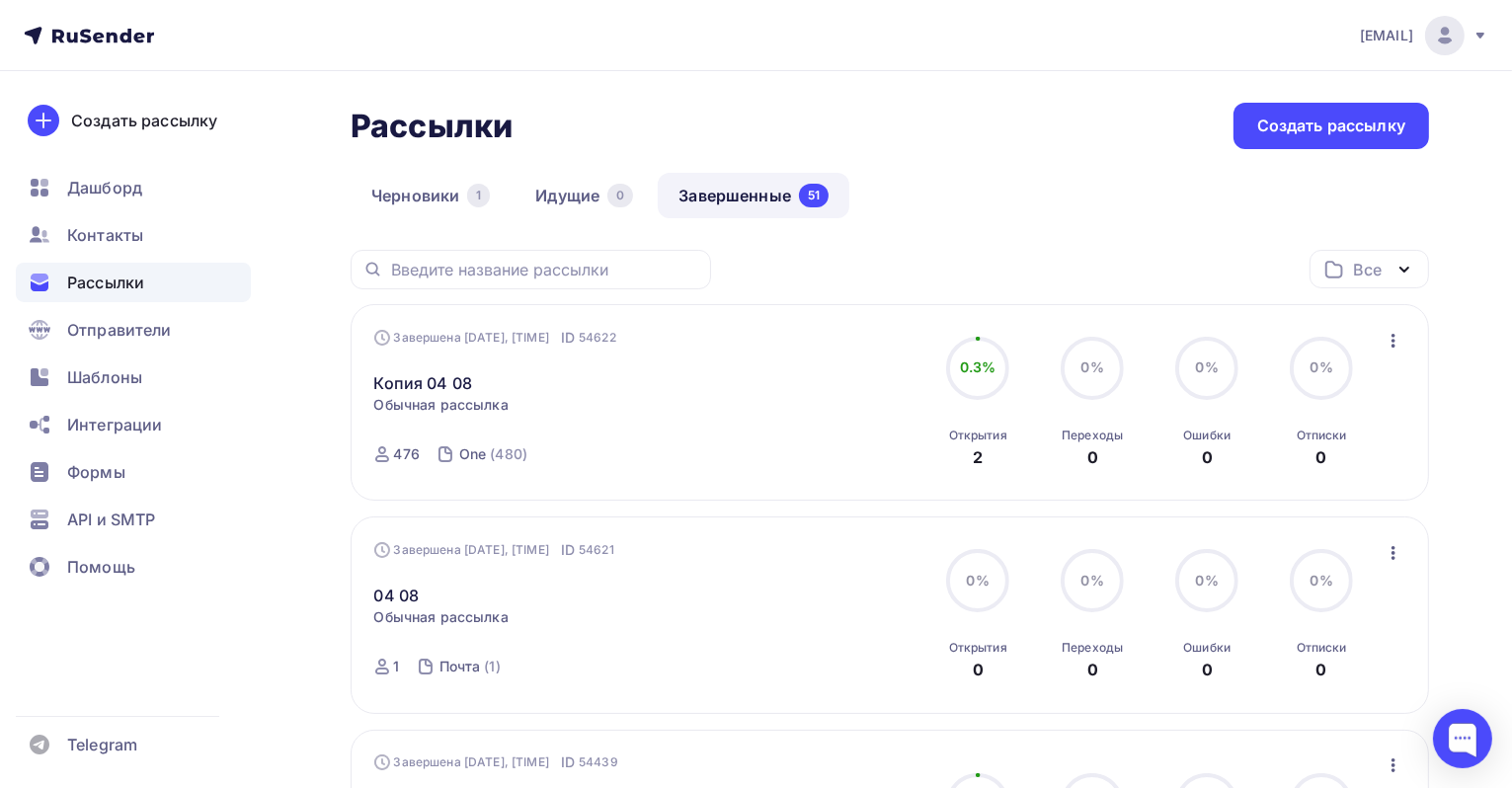 click on "Завершена
Вчера, 19:56
ID   54622             Копия 04 08
Статистика
Обзор рассылки
Копировать в новую
Добавить в папку
Обычная рассылка
Завершена
Вчера, 19:56
ID   54622    Завершена
476
One   (480)     0.3%   0.3%
Открытия
2
0%   0%
Переходы
0
0%   0%
Ошибки
0
0%   0%
Отписки
0
Статистика
Обзор рассылки
Копировать в новую" at bounding box center [890, 403] 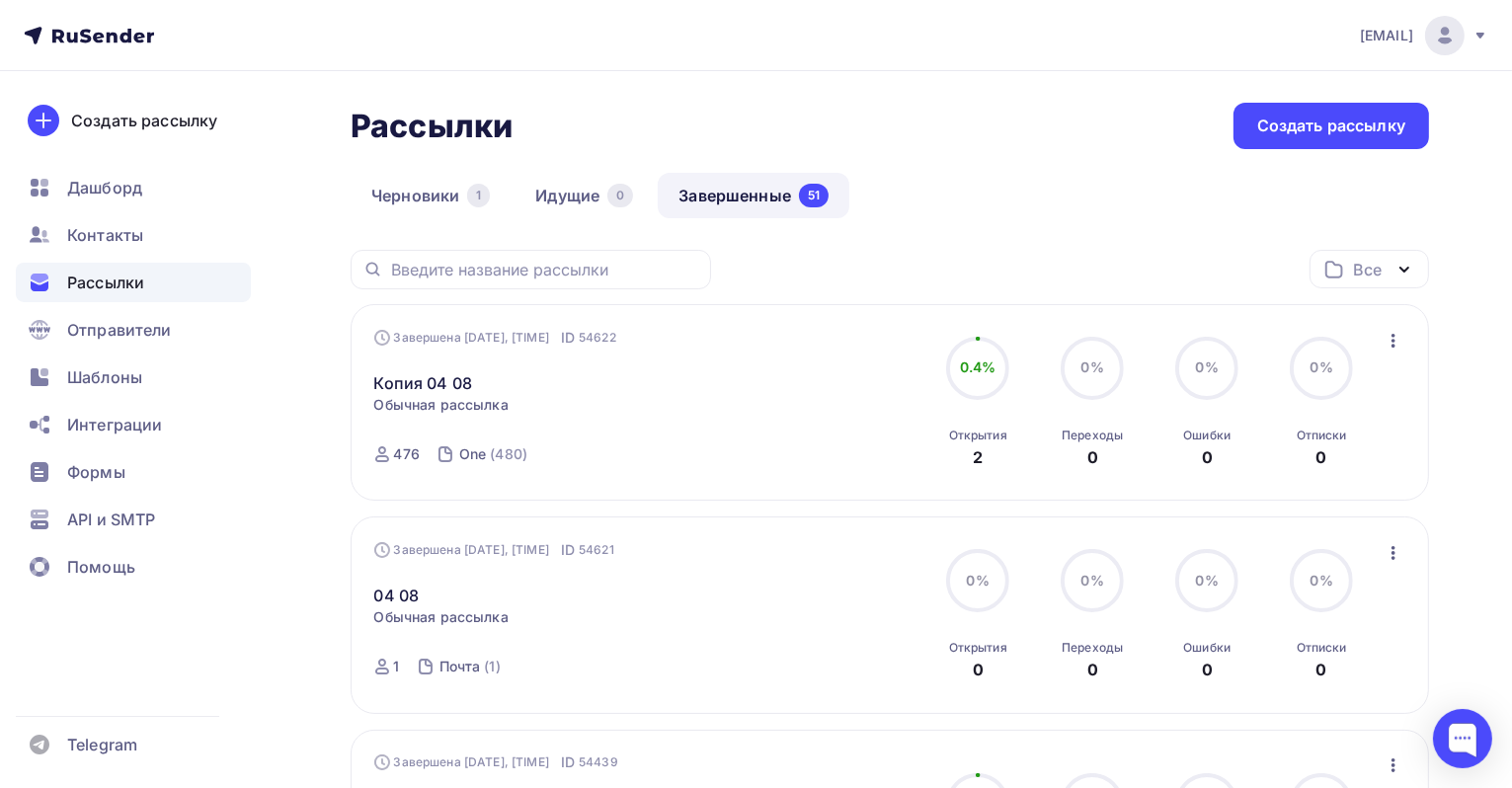 click on "Завершена
Вчера, 19:56
ID   54622             Копия 04 08
Статистика
Обзор рассылки
Копировать в новую
Добавить в папку
Обычная рассылка
Завершена
Вчера, 19:56
ID   54622    Завершена
476
One   (480)     0.4%   0.4%
Открытия
2
0%   0%
Переходы
0
0%   0%
Ошибки
0
0%   0%
Отписки
0
Статистика
Обзор рассылки
Копировать в новую" at bounding box center [890, 402] 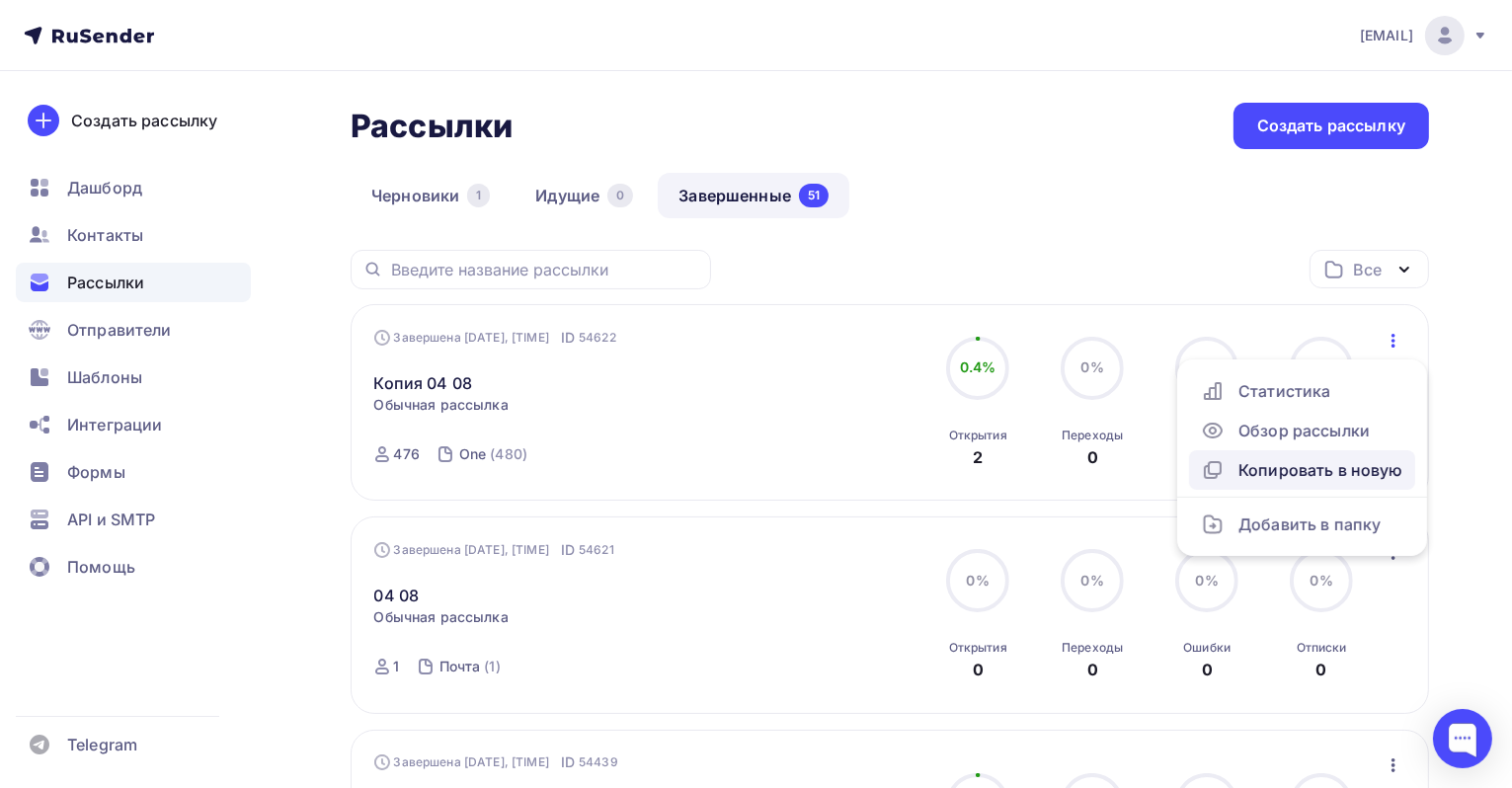 click on "Копировать в новую" at bounding box center [1302, 470] 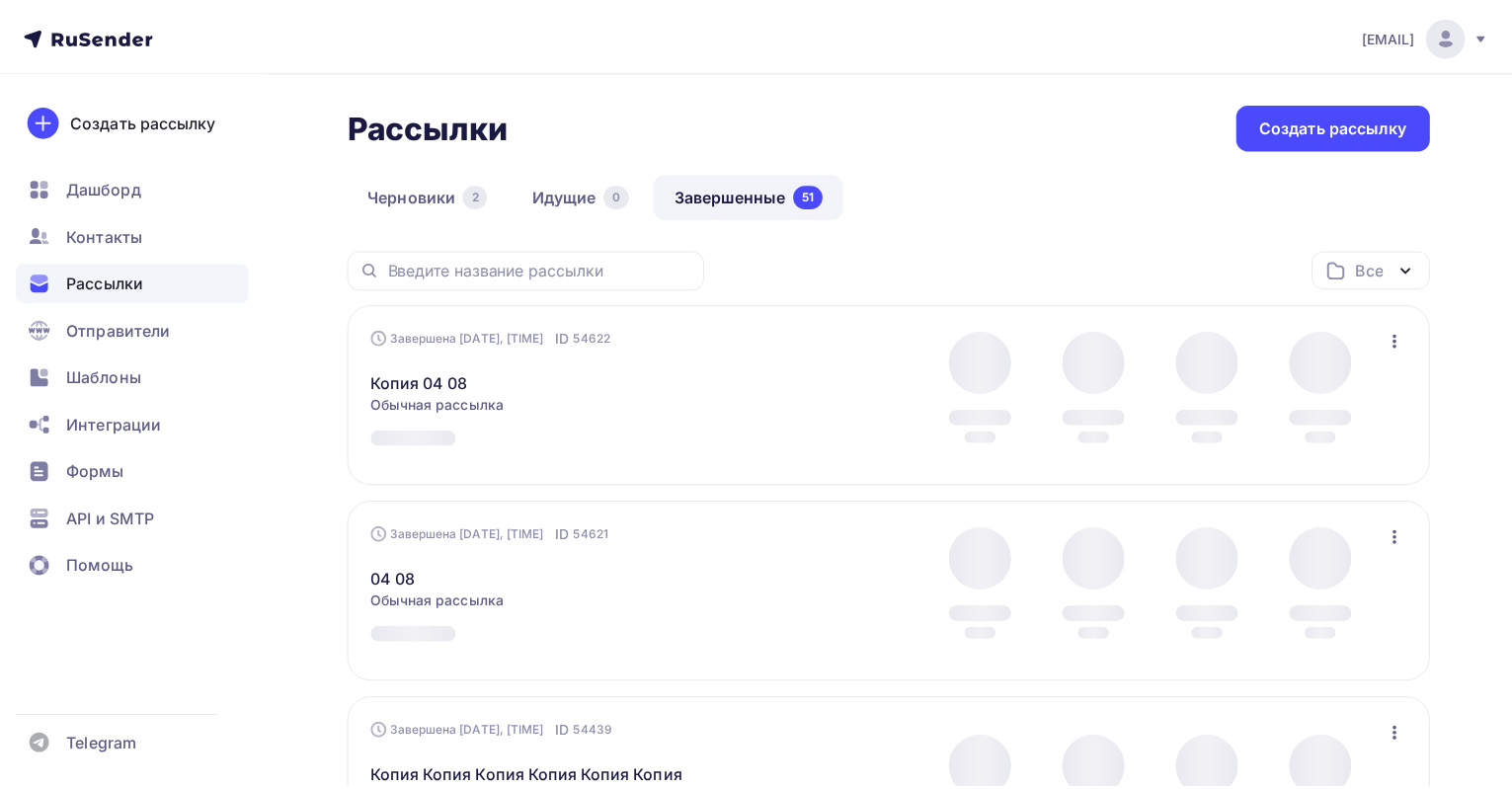 scroll, scrollTop: 0, scrollLeft: 0, axis: both 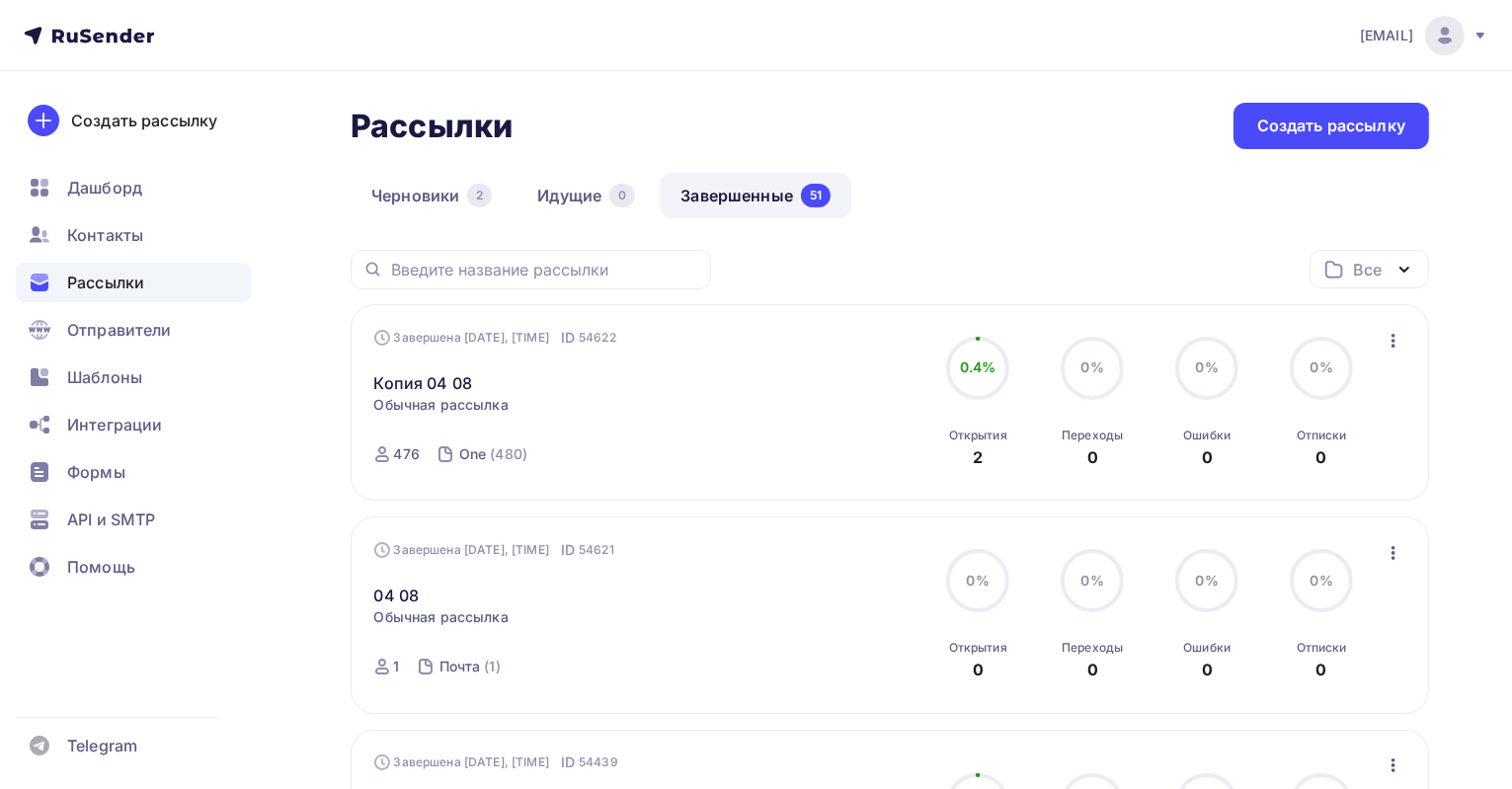 click 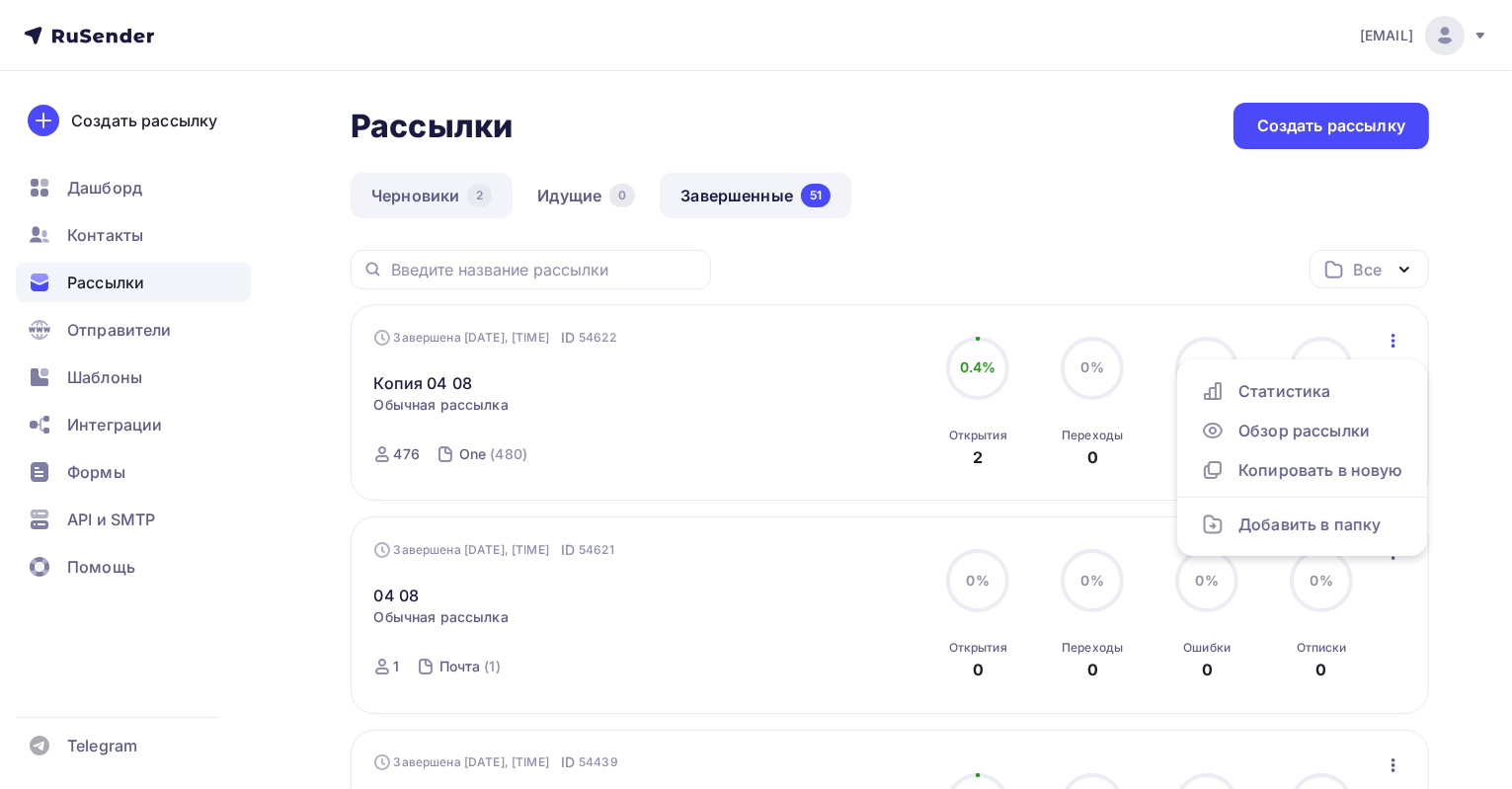 click on "Черновики
2" at bounding box center [432, 196] 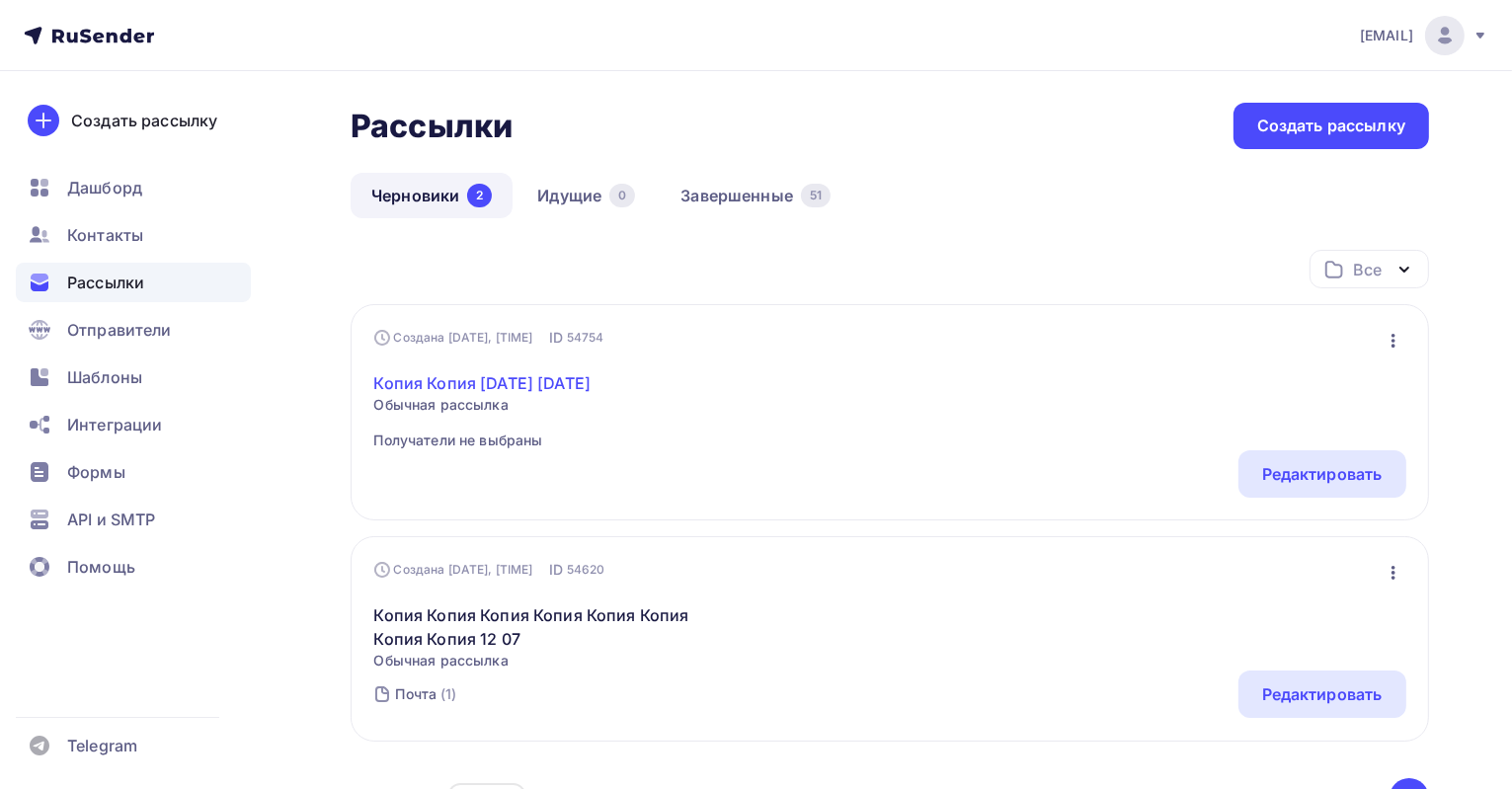 click on "Копия Копия 04 08" at bounding box center [483, 383] 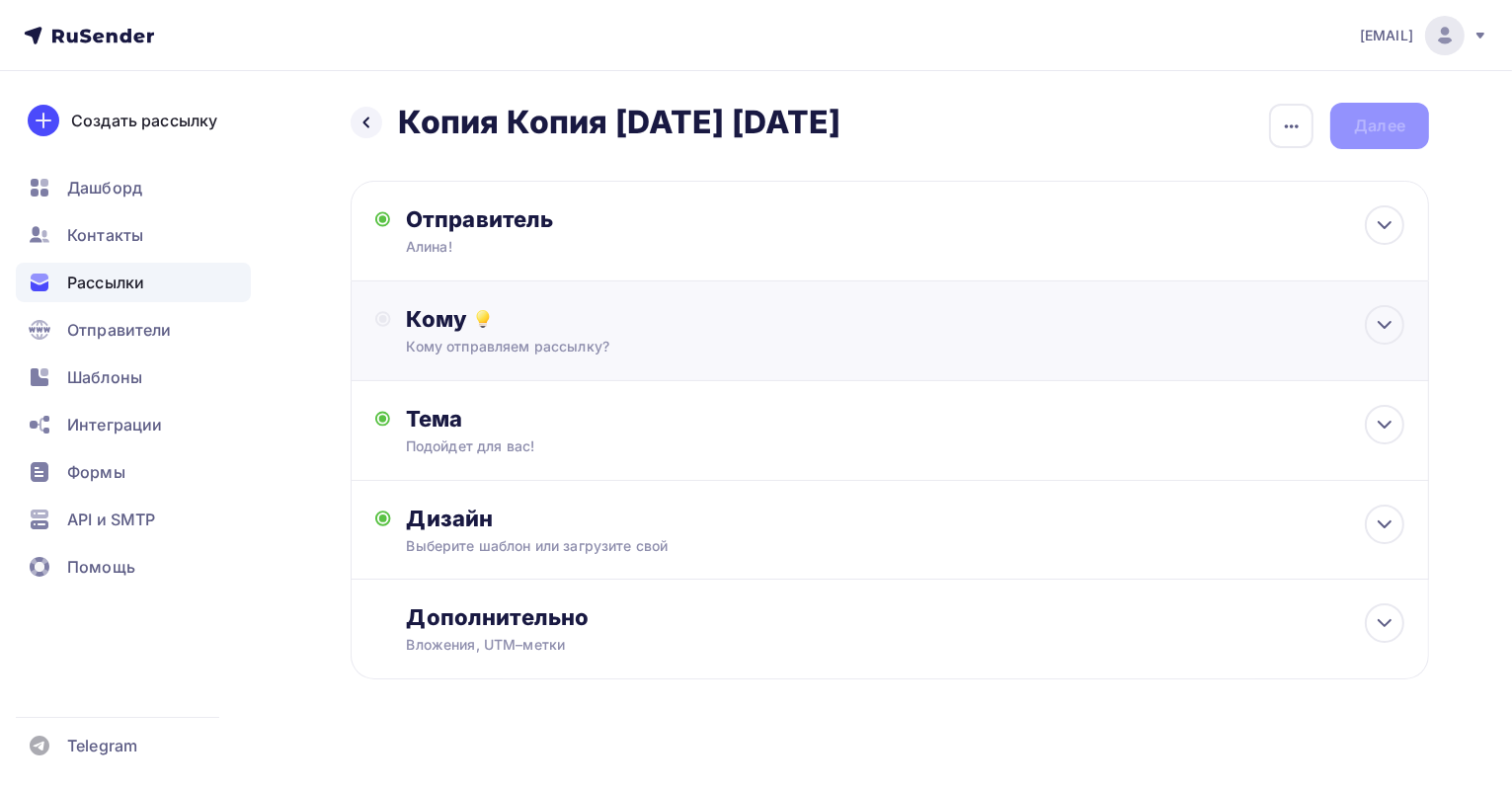 click on "Кому отправляем рассылку?" at bounding box center (855, 347) 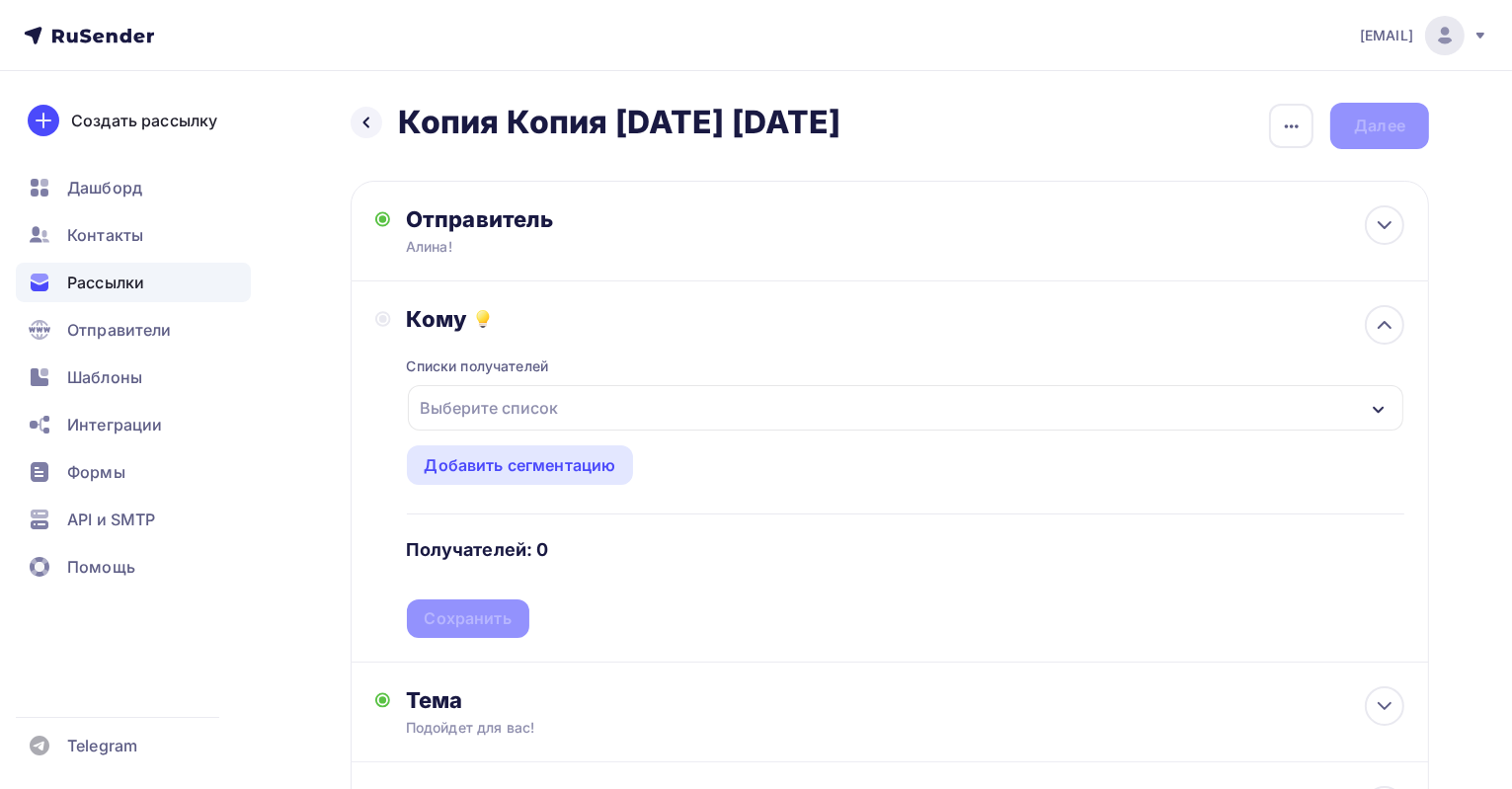 click on "Выберите список" at bounding box center (906, 408) 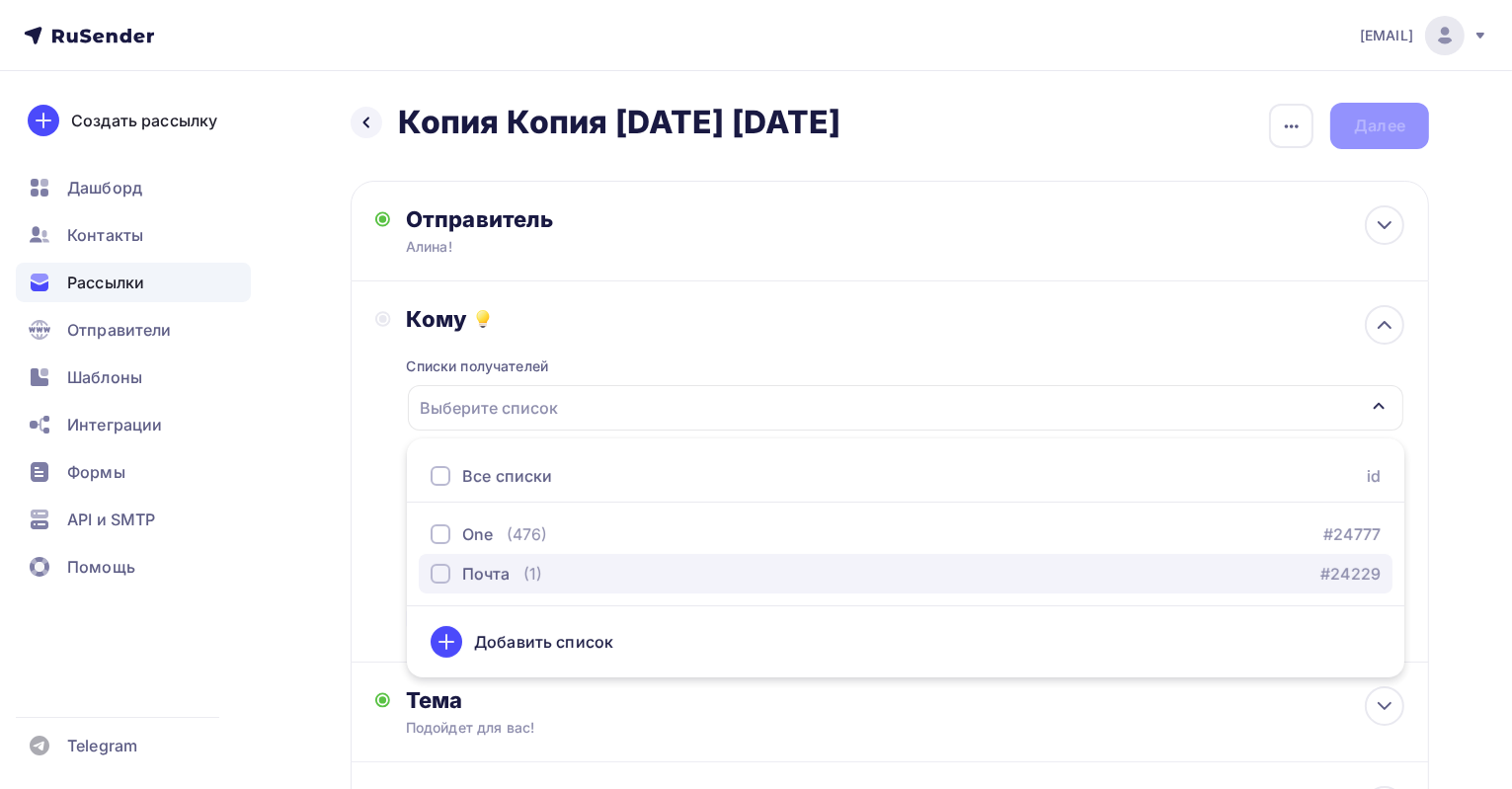 click on "(1)" at bounding box center [532, 574] 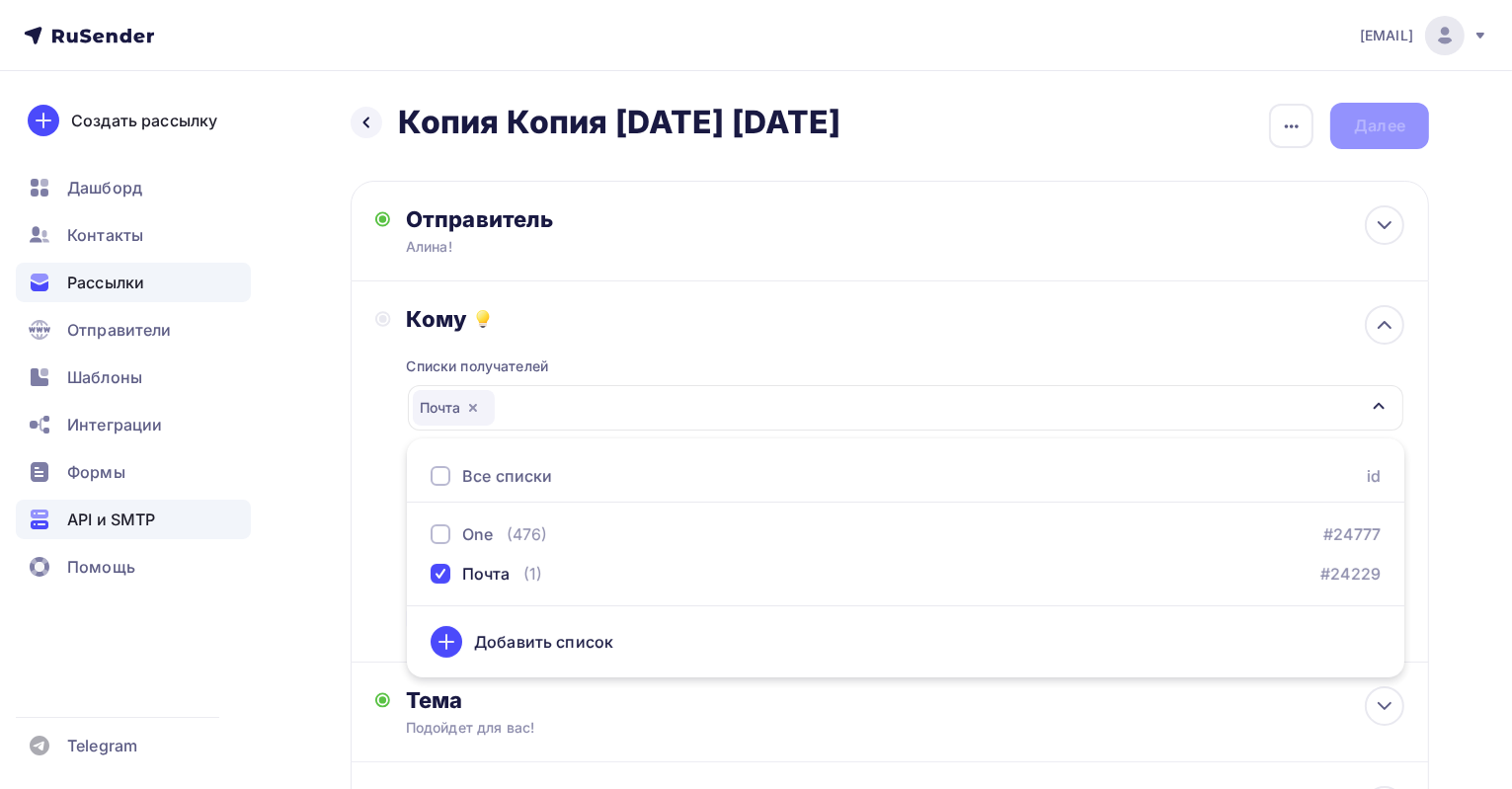 click on "API и SMTP" at bounding box center [133, 519] 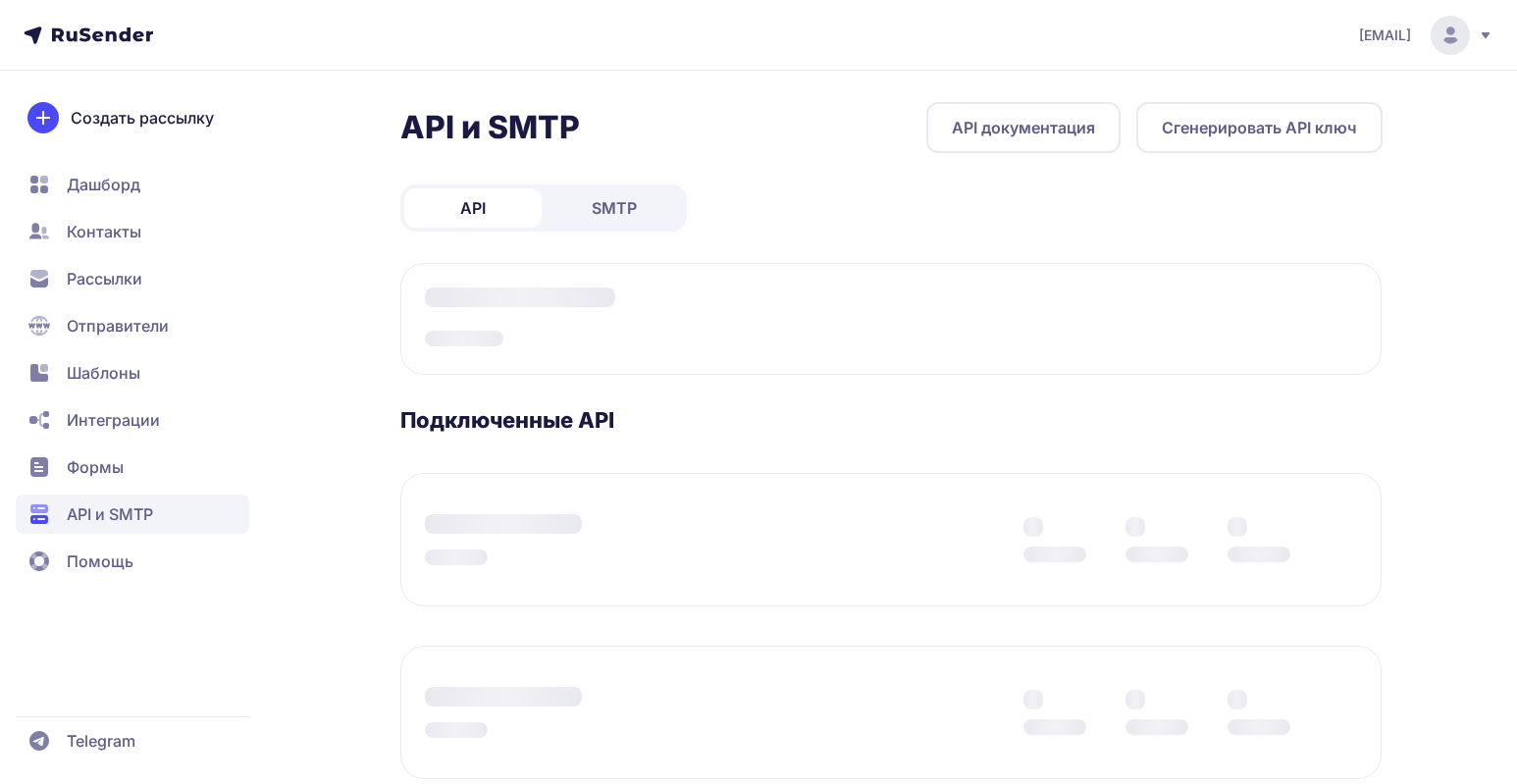 click on "Подключенные API" at bounding box center (891, 938) 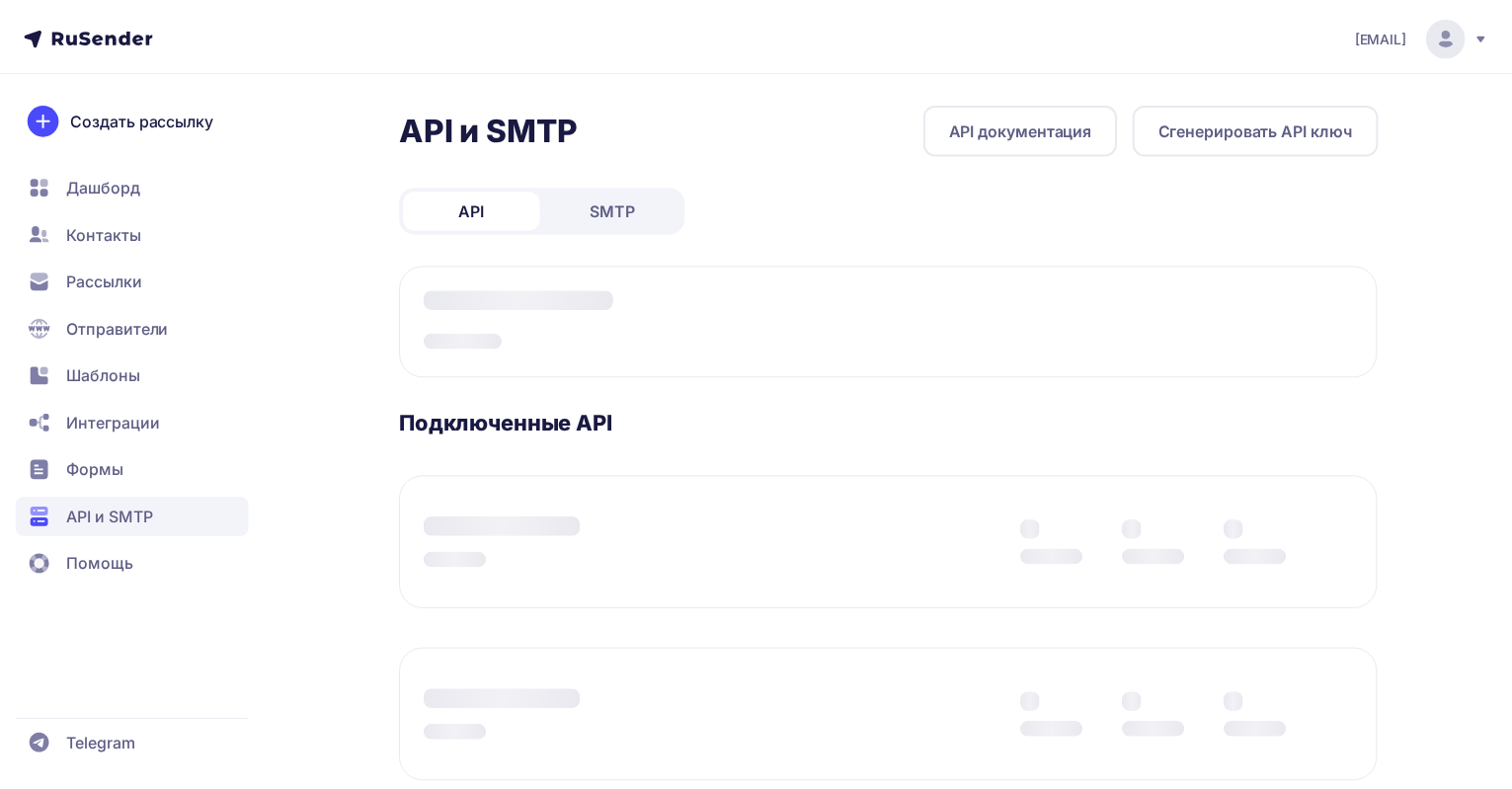 scroll, scrollTop: 0, scrollLeft: 0, axis: both 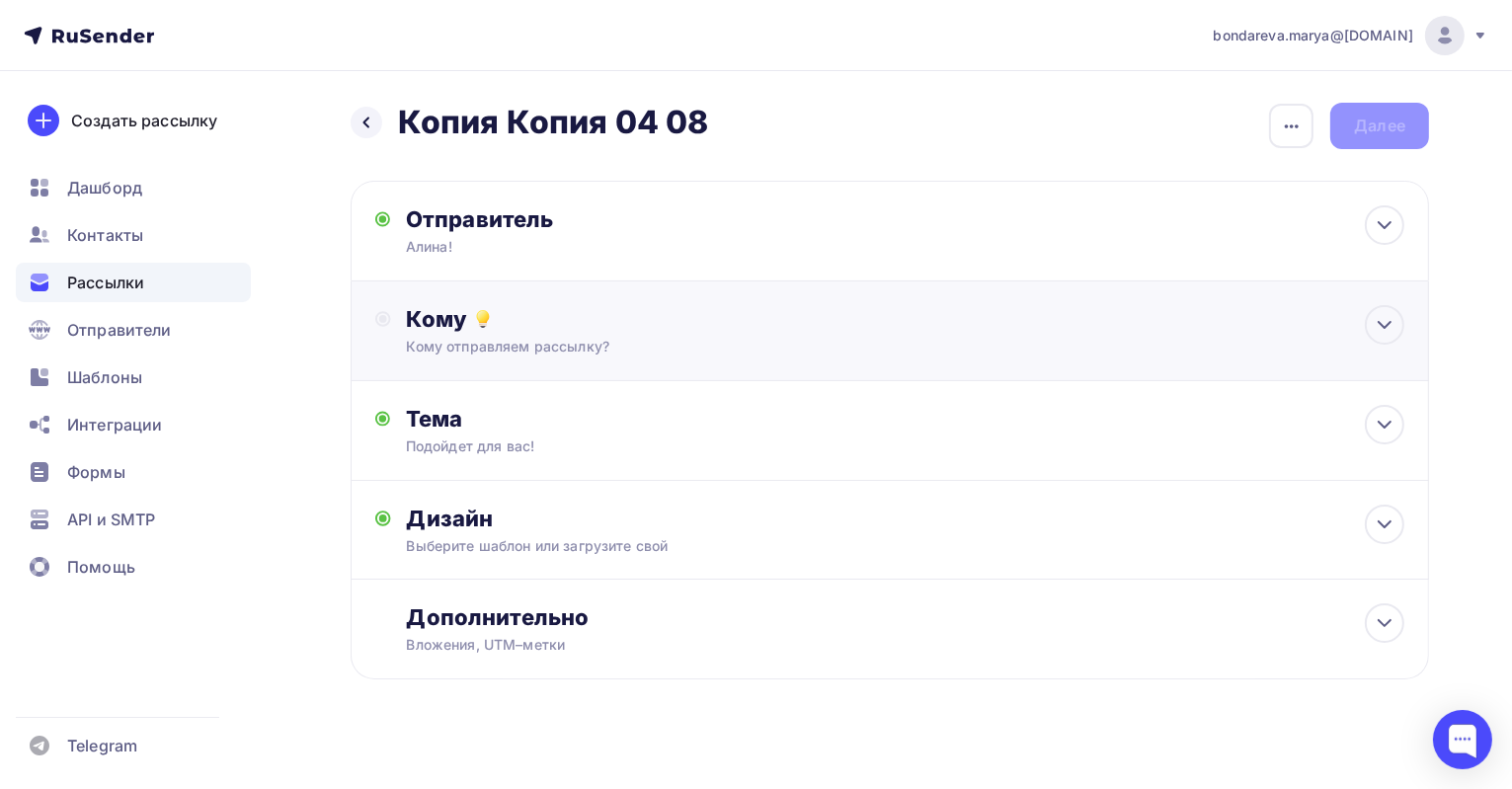click on "Кому отправляем рассылку?" at bounding box center (855, 347) 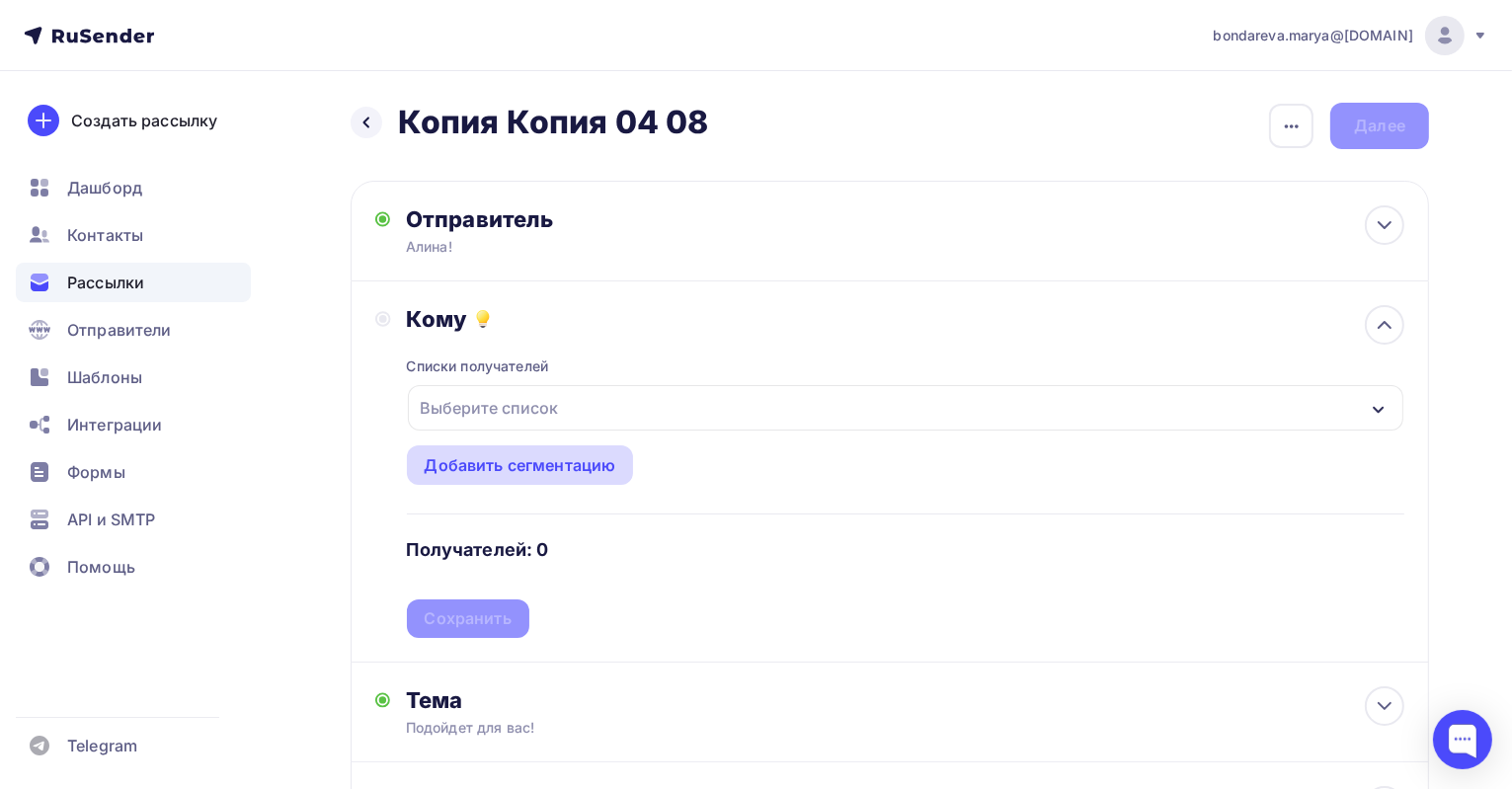 click on "Добавить сегментацию" at bounding box center (520, 465) 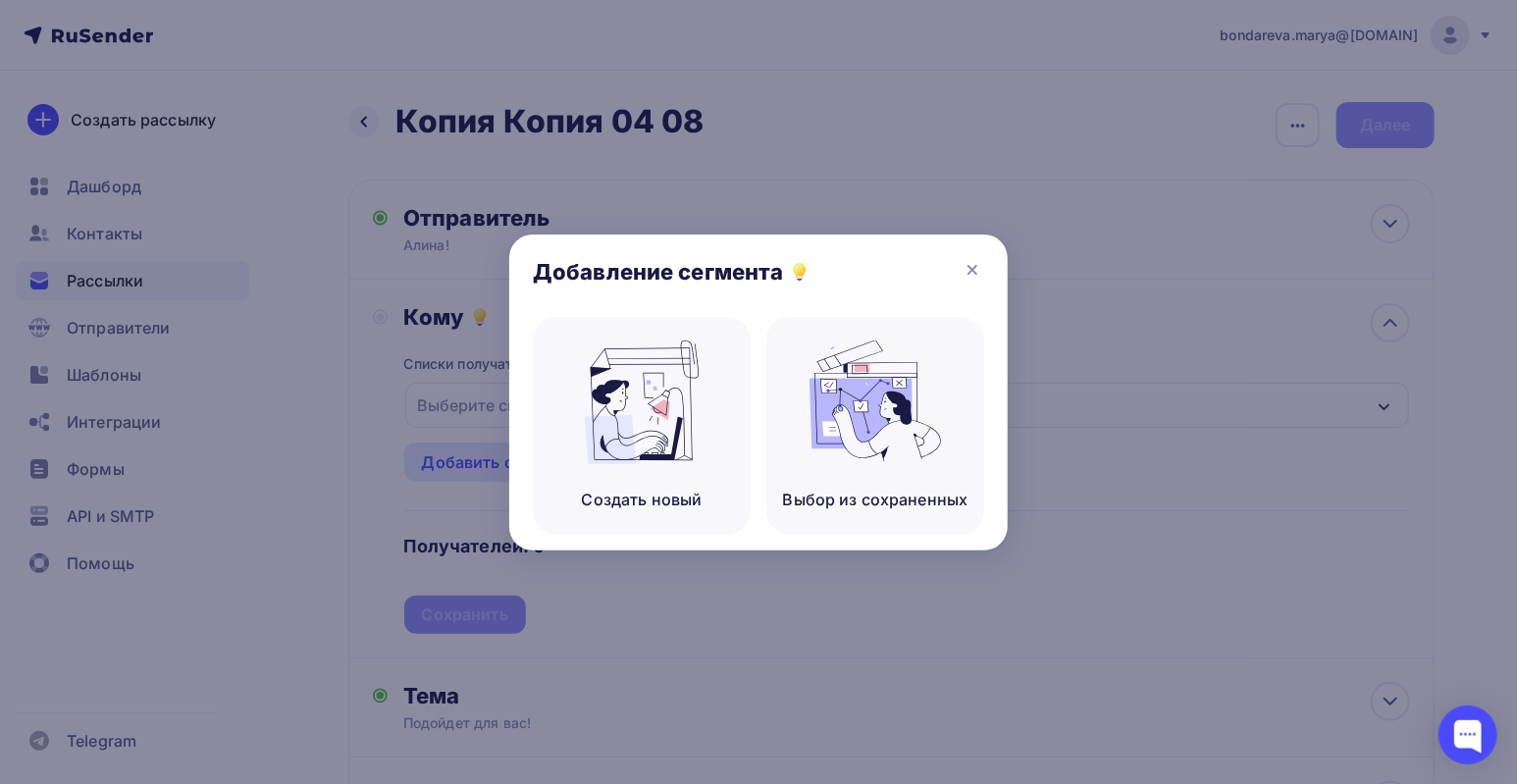 click at bounding box center [758, 392] 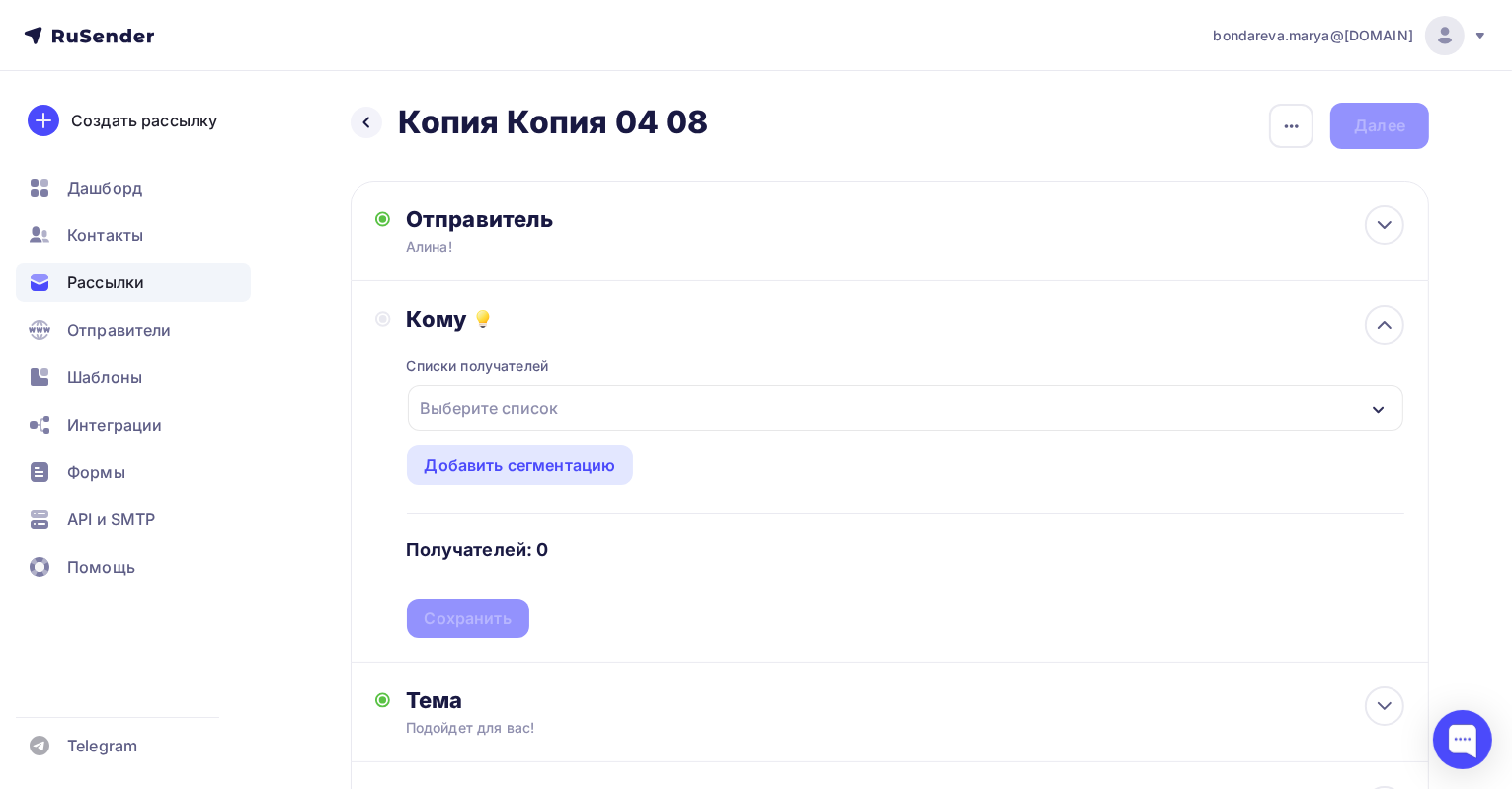click at bounding box center [756, 394] 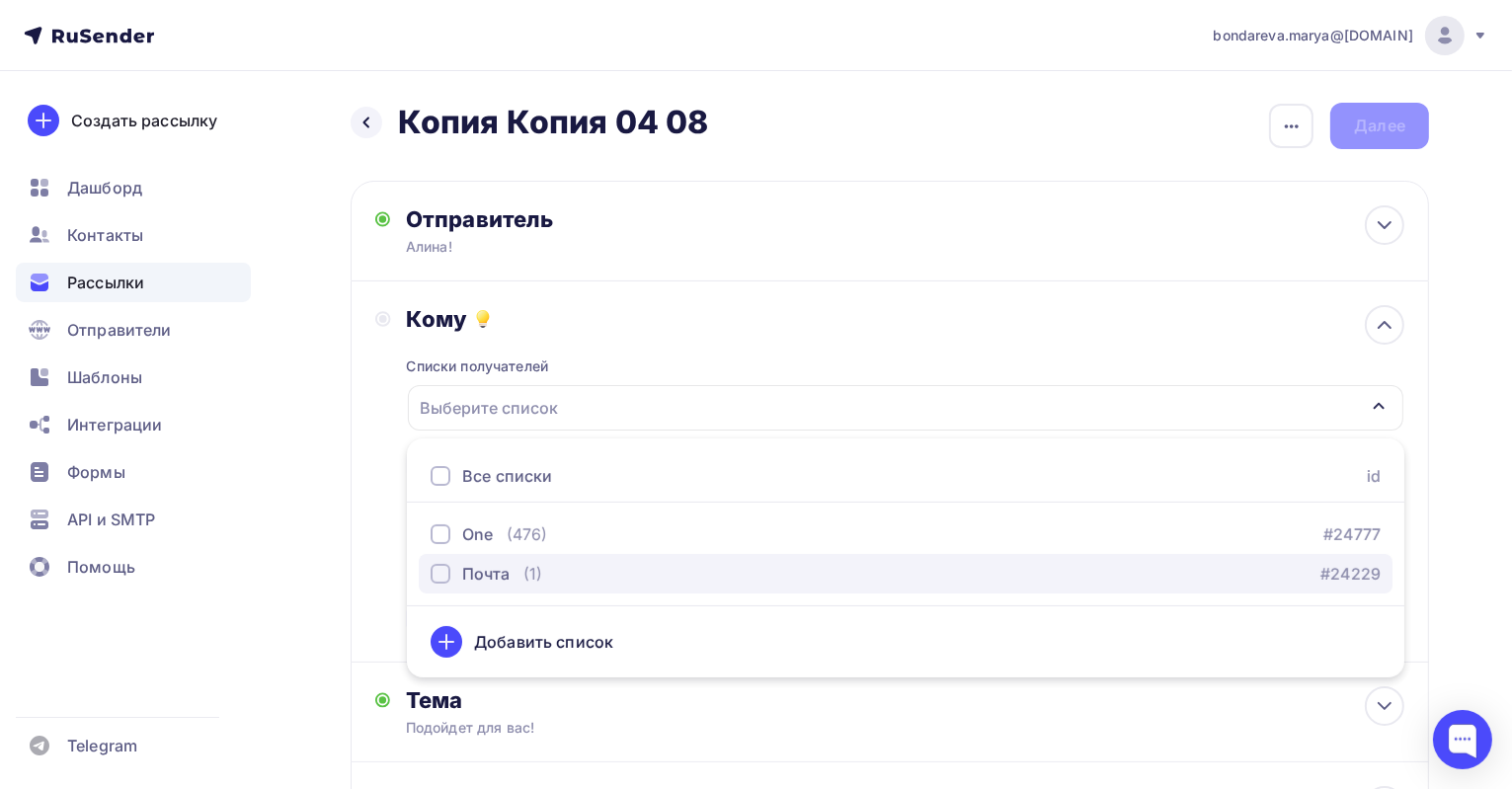 click on "Почта
(1)" at bounding box center (486, 574) 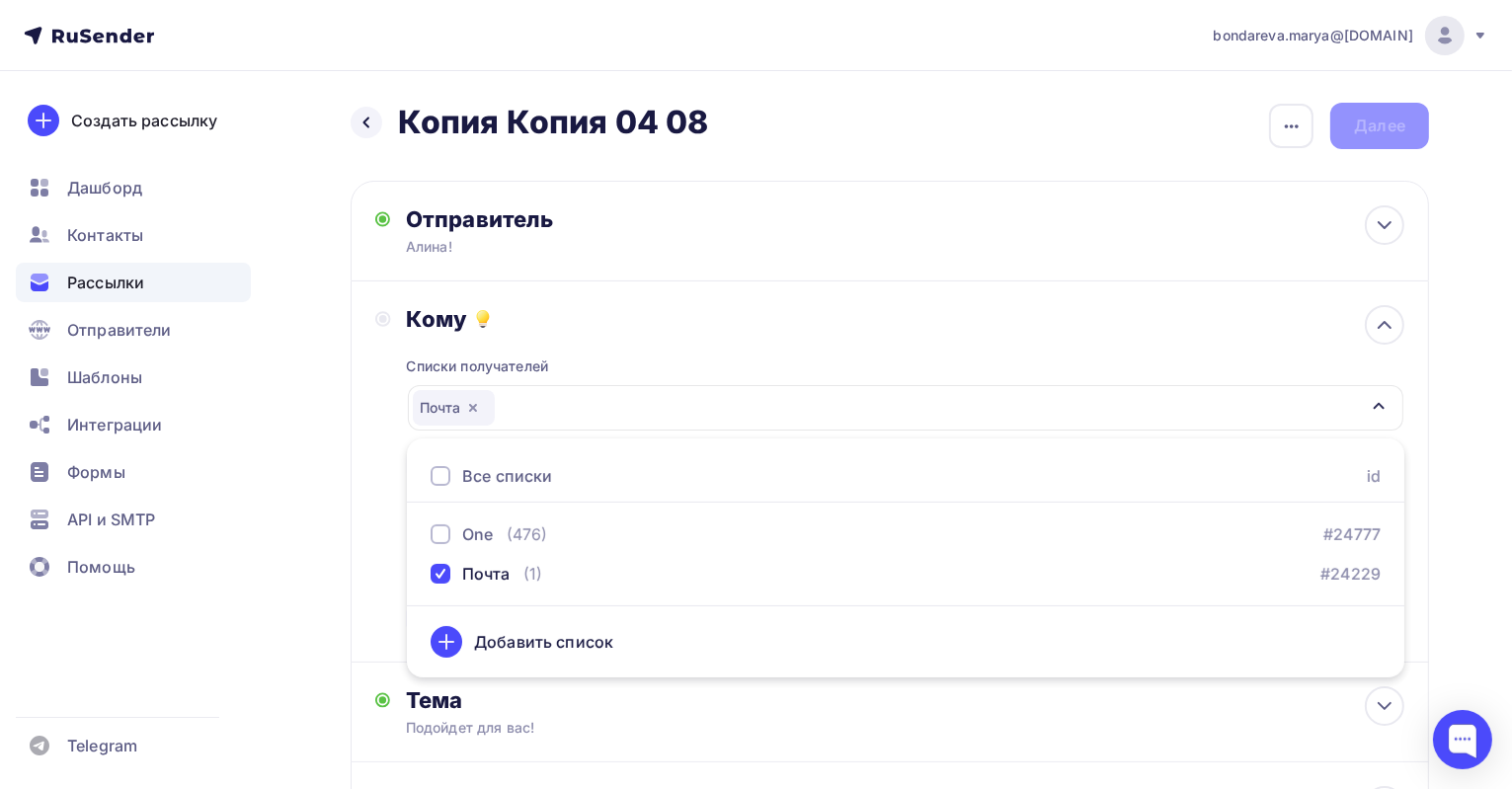 click on "Назад
Копия Копия 04 08
Копия Копия 04 08
Закончить позже
Переименовать рассылку
Удалить
Далее
Отправитель
Алина!
Email  *
Выберите отправителя
info@lamilo.ru               Добавить отправителя
Рекомендуем  добавить почту на домене , чтобы рассылка не попала в «Спам»
Имя                 Сохранить
Предпросмотр может отличаться  в зависимости от почтового клиента" at bounding box center [756, 580] 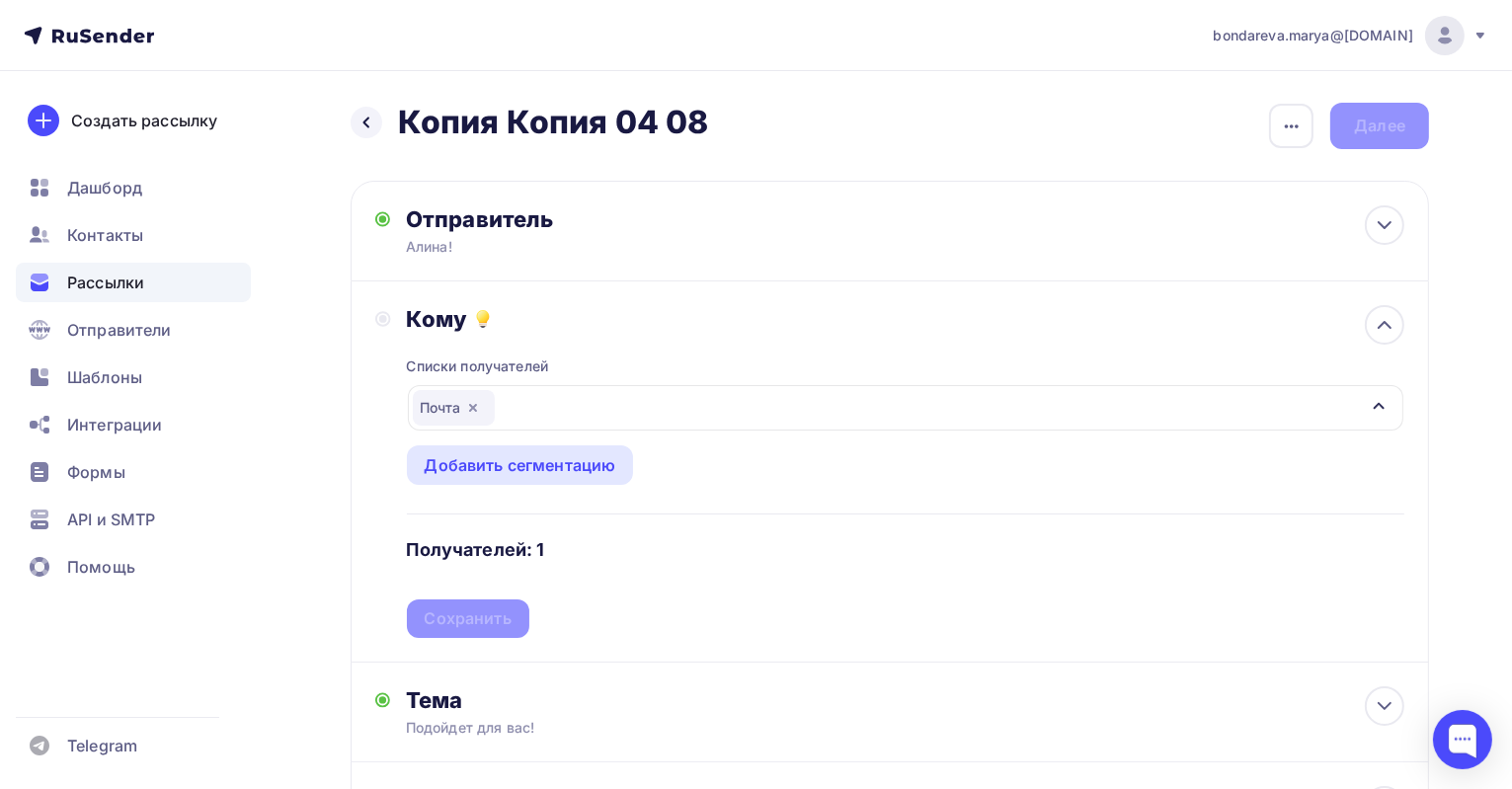 click on "Списки получателей
Почта
Все списки
id
One
(476)
#24777
Почта
(1)
#24229
Добавить список
Добавить сегментацию
Получателей:
1
Сохранить" at bounding box center [906, 485] 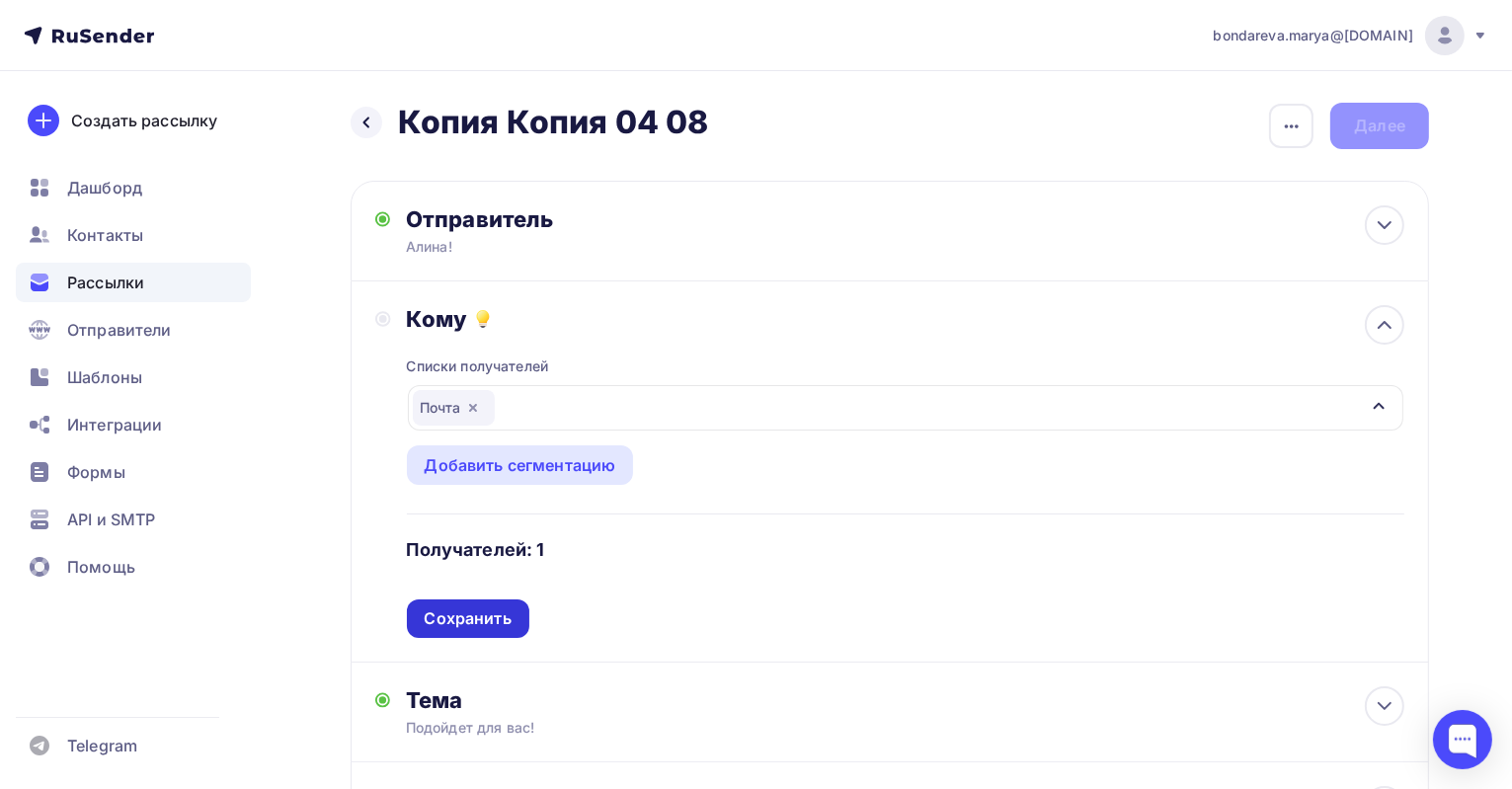 click on "Сохранить" at bounding box center [468, 618] 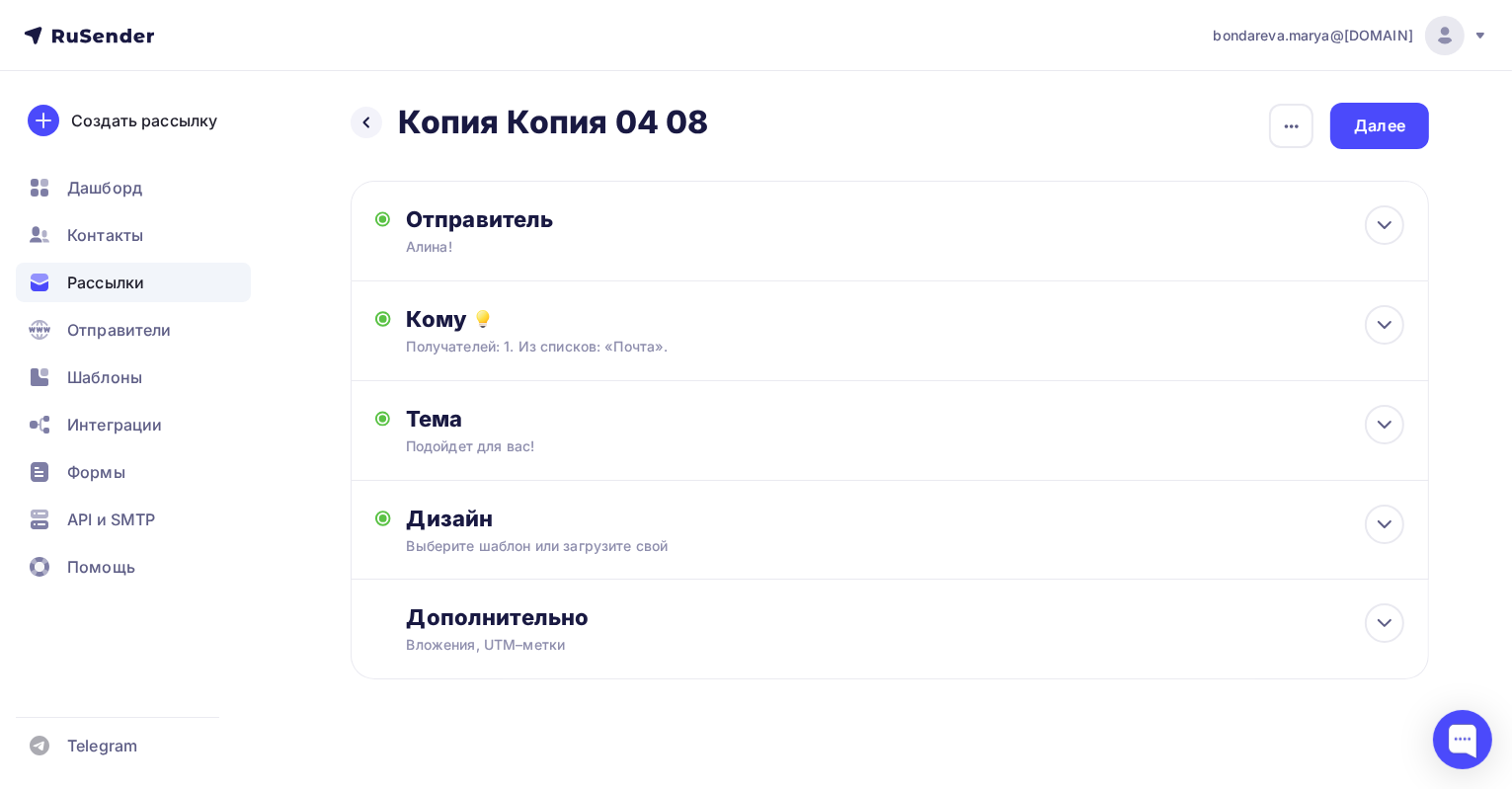 click on "Назад
Копия Копия 04 08
Копия Копия 04 08
Закончить позже
Переименовать рассылку
Удалить
Далее
Отправитель
Алина!
Email  *
Выберите отправителя
info@lamilo.ru               Добавить отправителя
Рекомендуем  добавить почту на домене , чтобы рассылка не попала в «Спам»
Имя                 Сохранить
Предпросмотр может отличаться  в зависимости от почтового клиента" at bounding box center (756, 438) 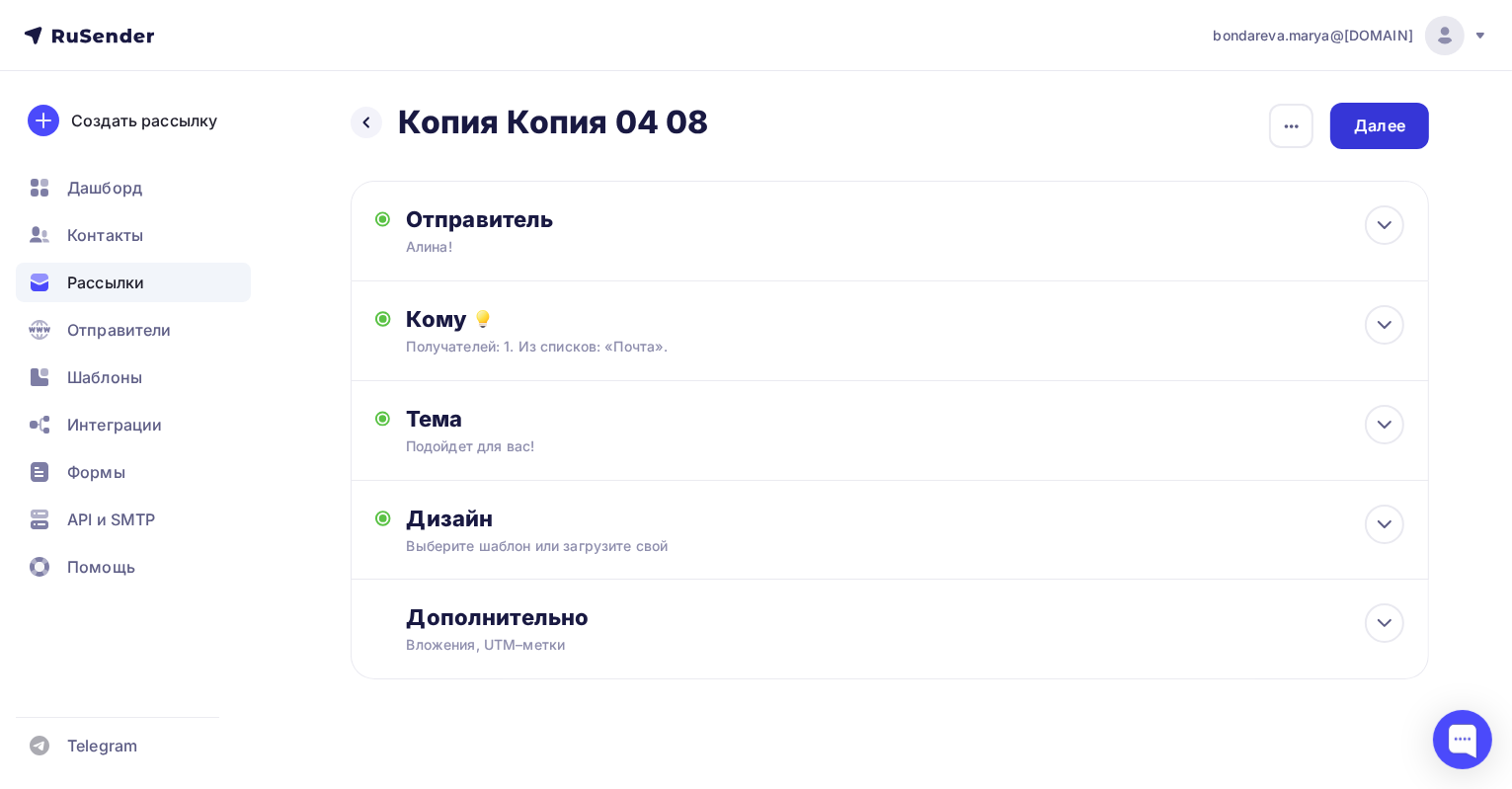 click on "Далее" at bounding box center [1380, 125] 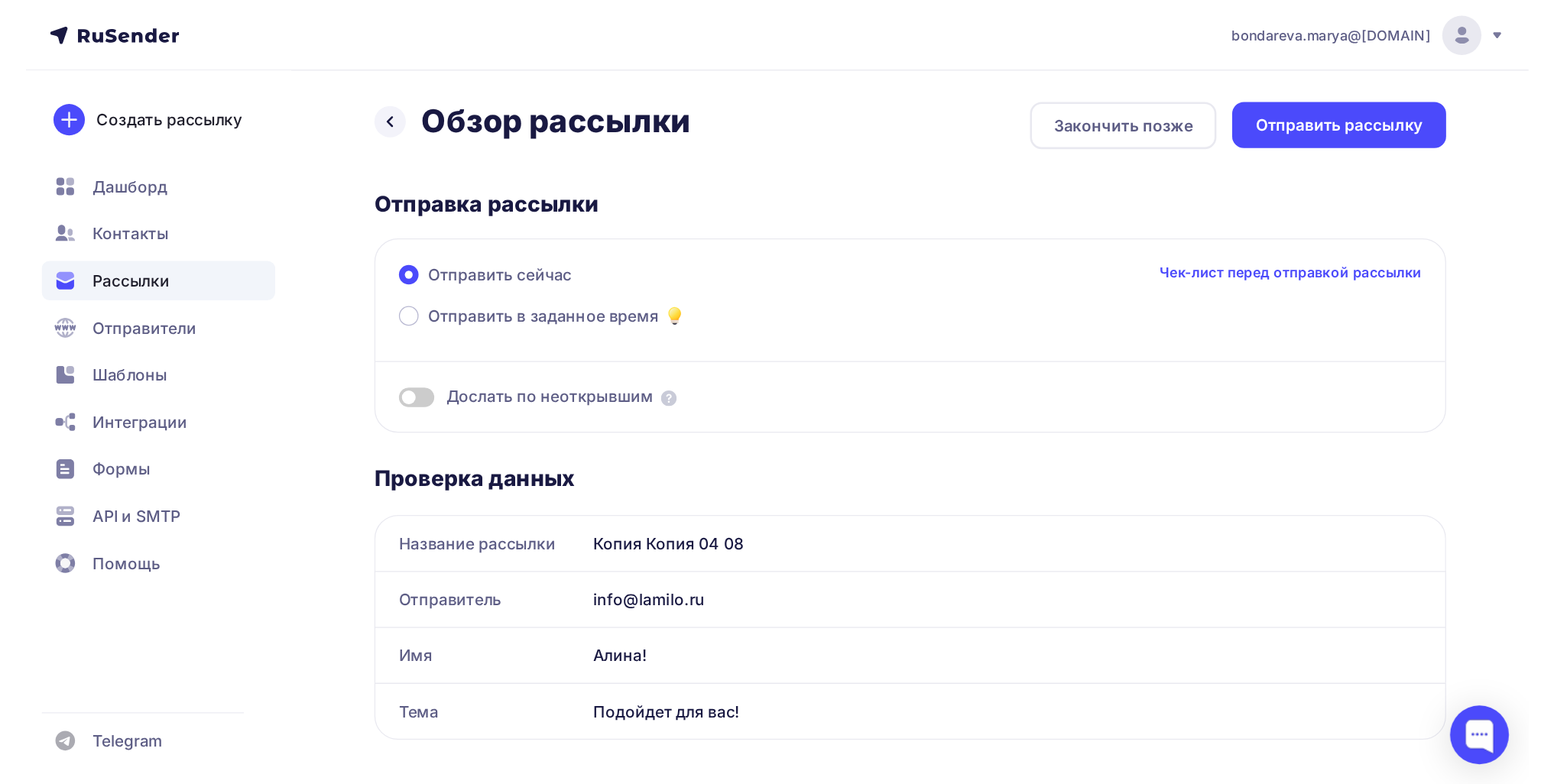 scroll, scrollTop: 0, scrollLeft: 0, axis: both 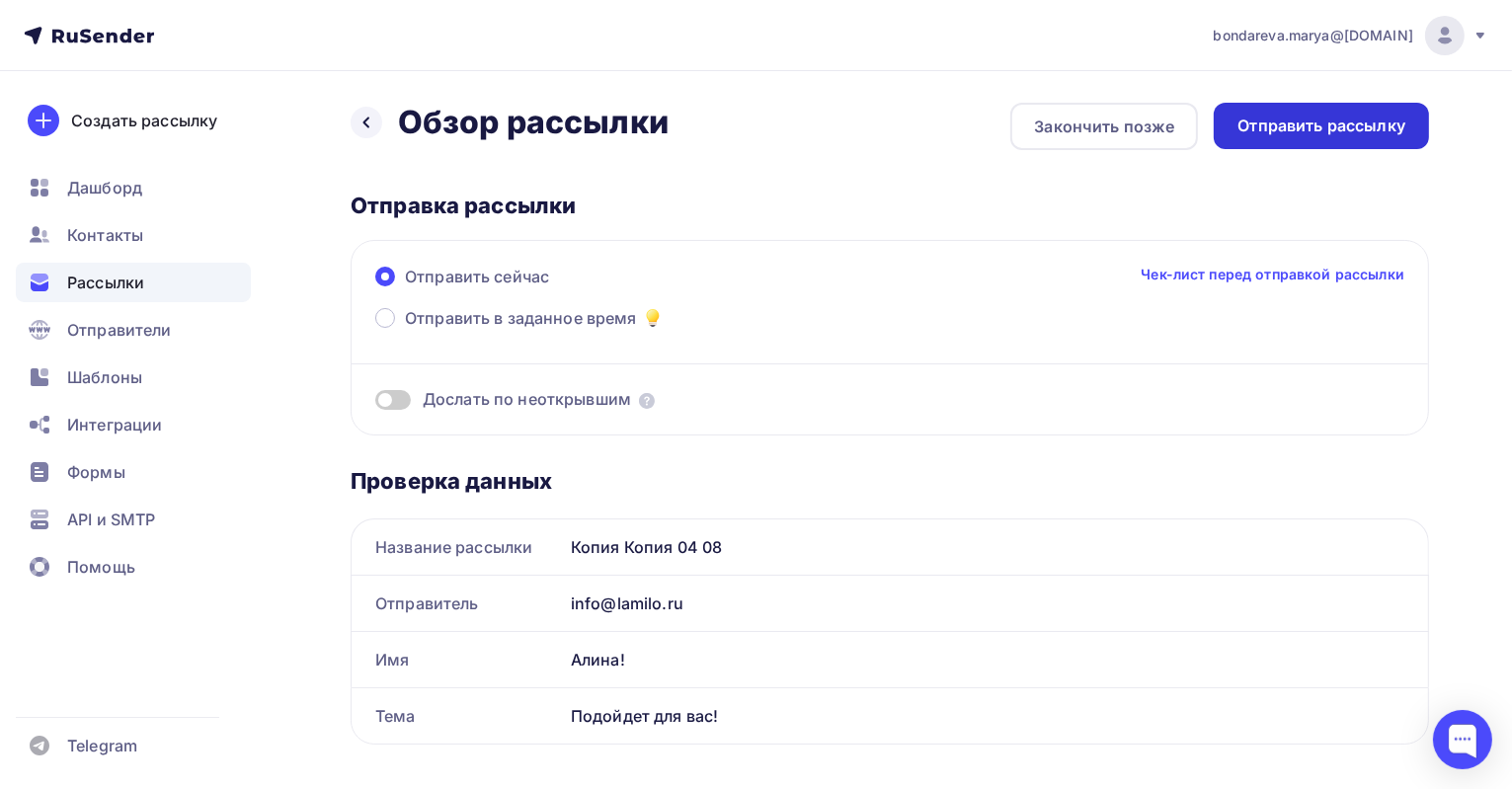 click on "Отправить рассылку" at bounding box center (1321, 125) 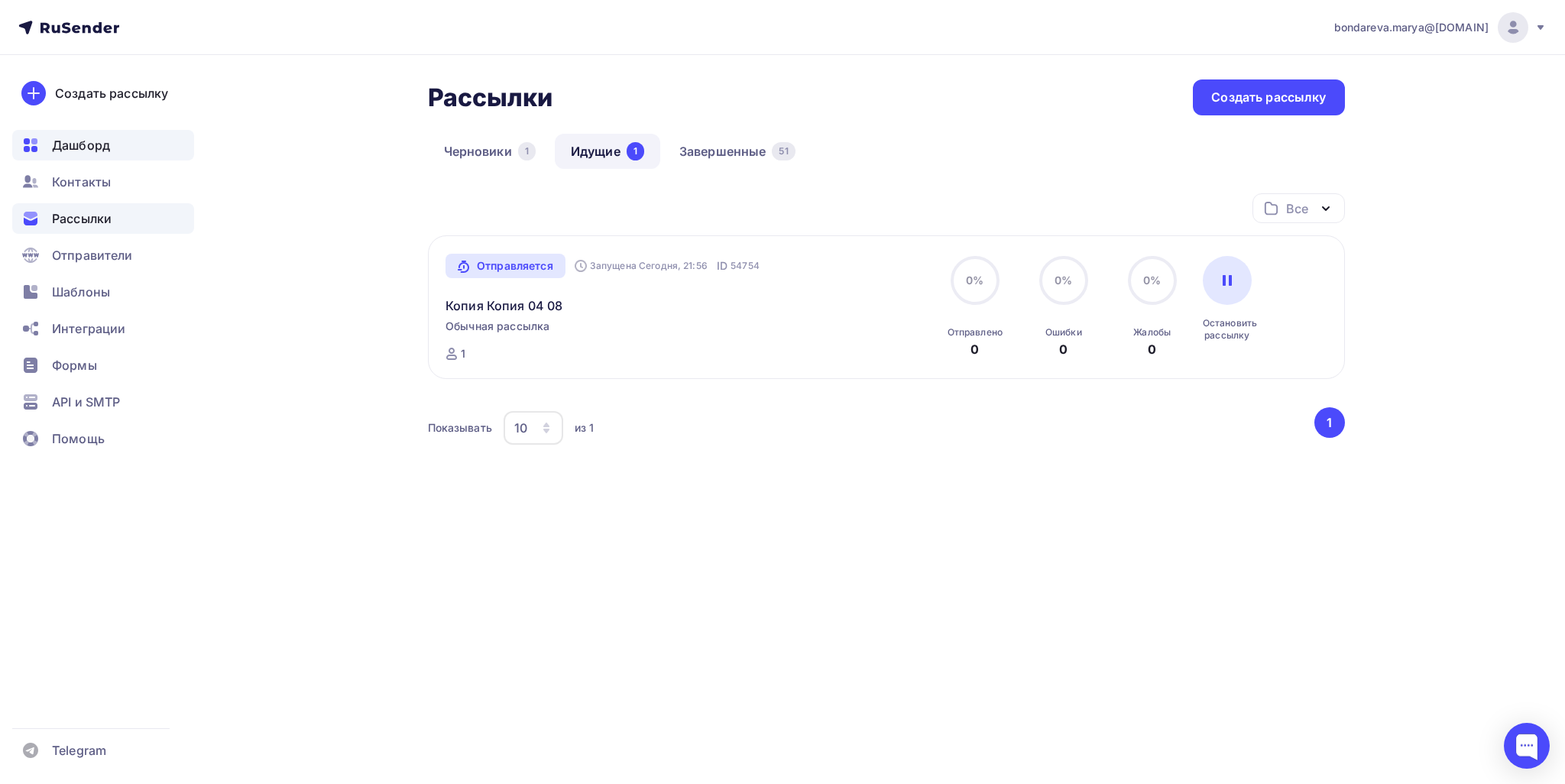 click on "Дашборд" at bounding box center [81, 145] 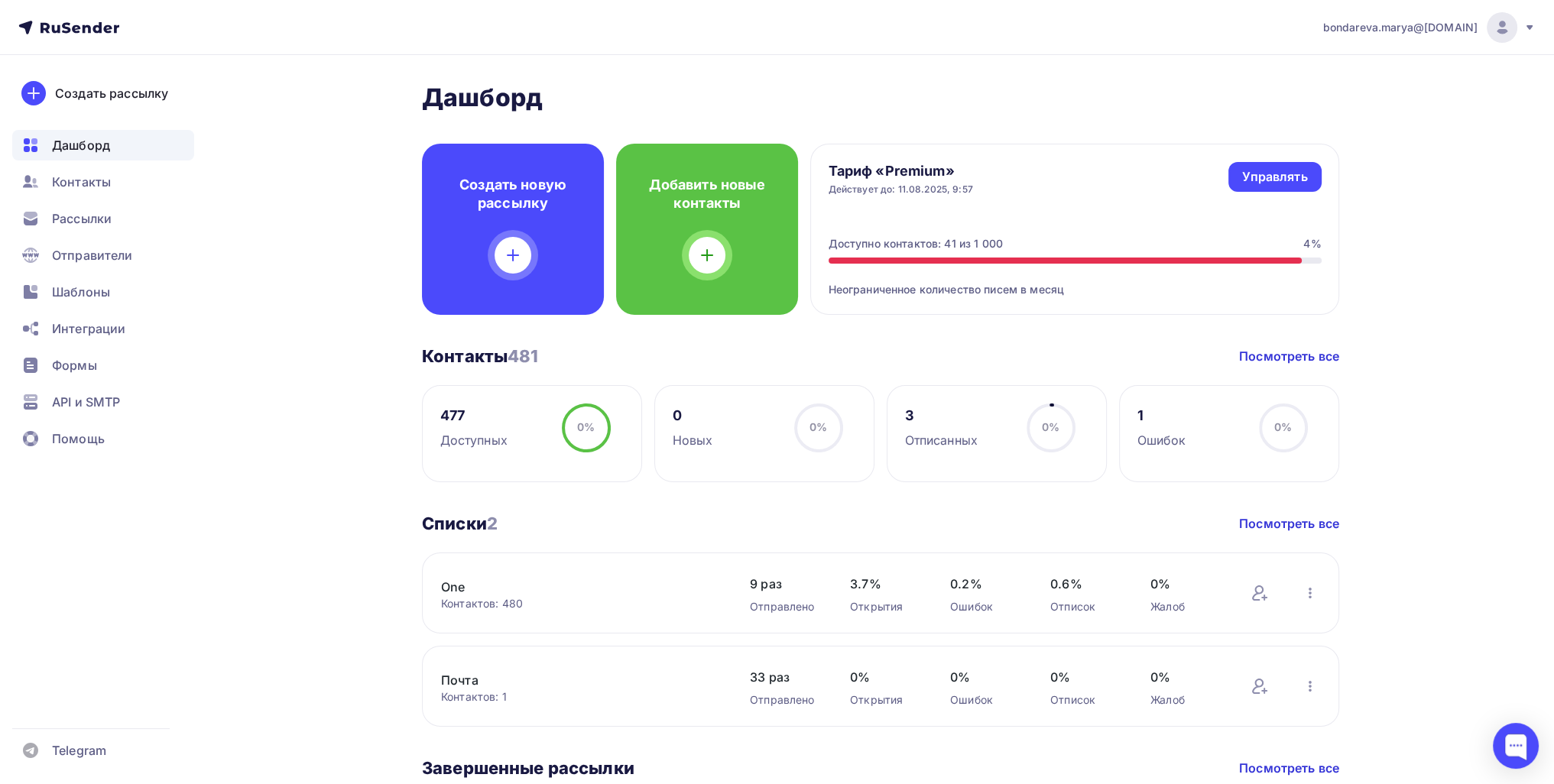 click on "Тариф «Premium»
Действует до:
11.08.2025, 9:57
Управлять       Управлять" at bounding box center (1075, 179) 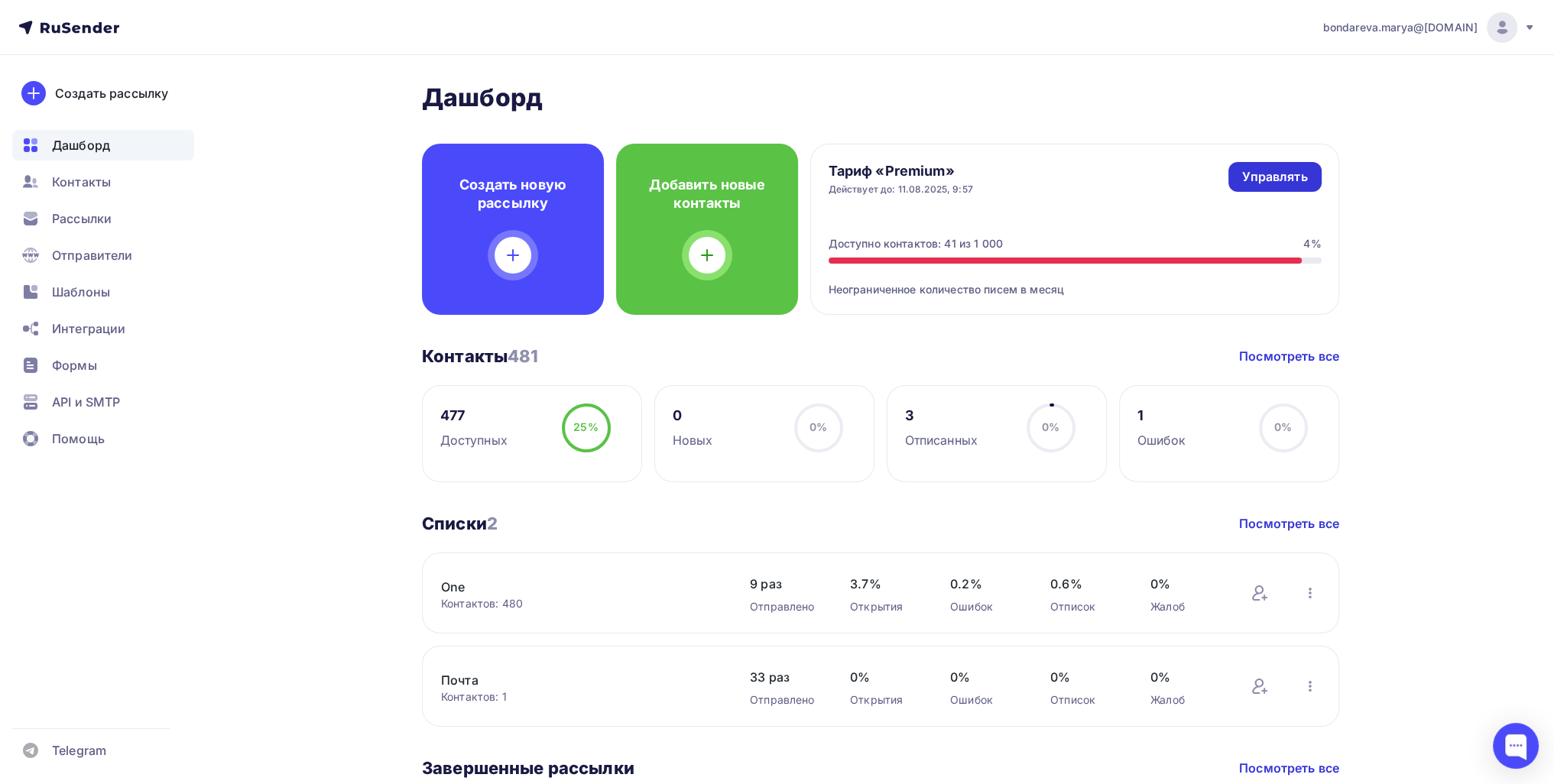 click on "Управлять" at bounding box center (1274, 177) 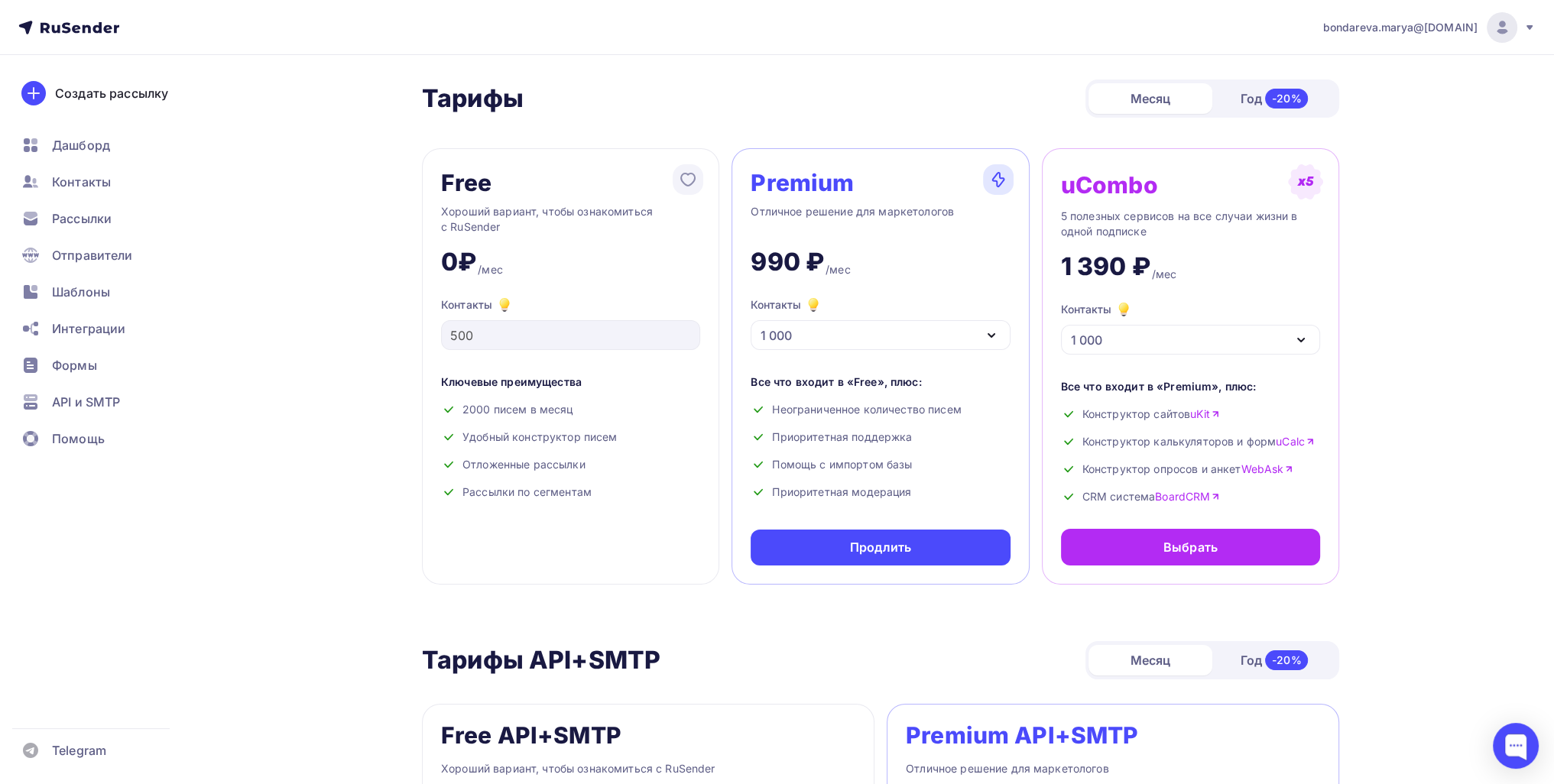 click on "1 000" at bounding box center (880, 335) 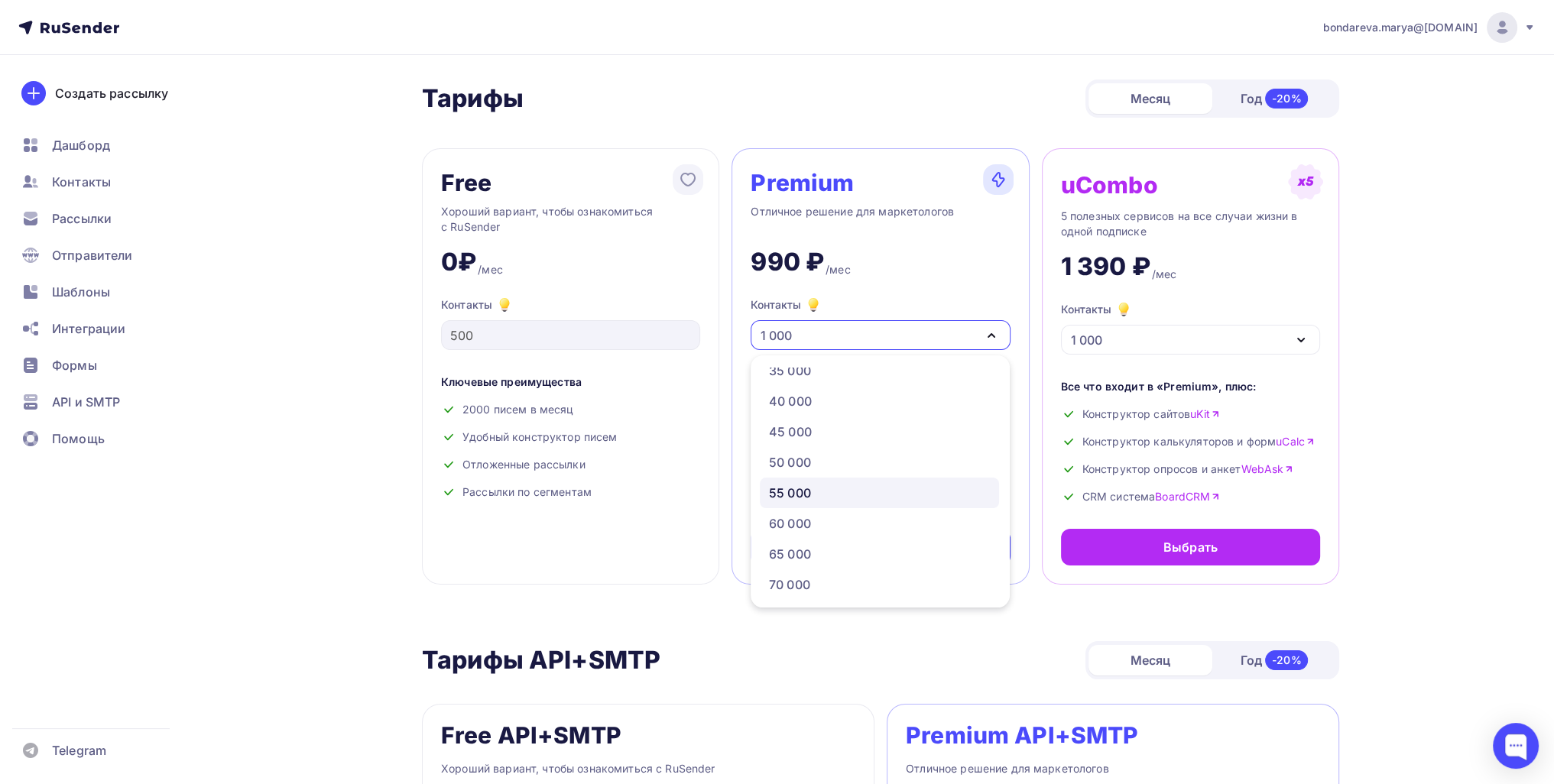 scroll, scrollTop: 382, scrollLeft: 0, axis: vertical 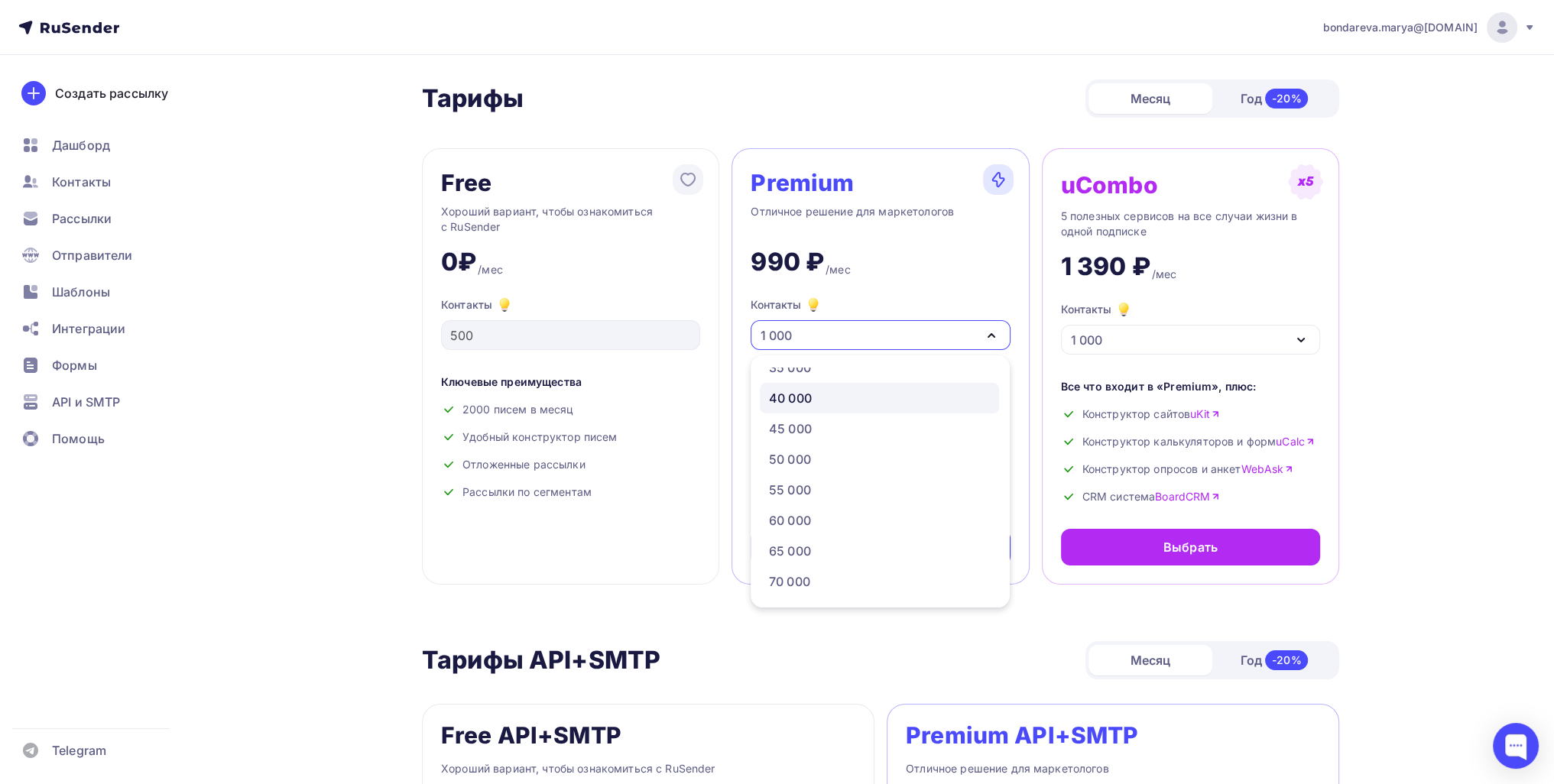click on "40 000" at bounding box center (879, 398) 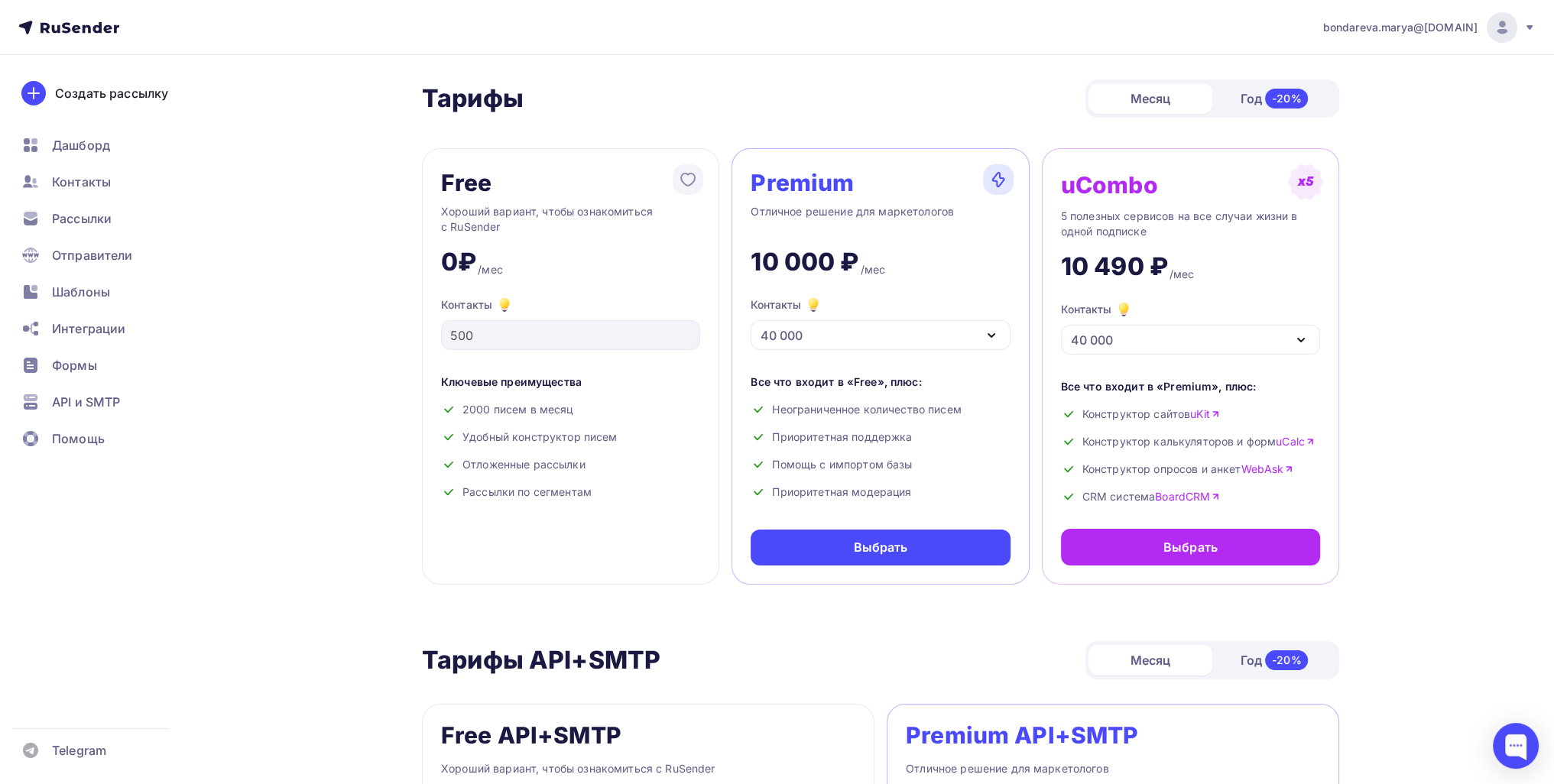 click on "40 000" at bounding box center (880, 335) 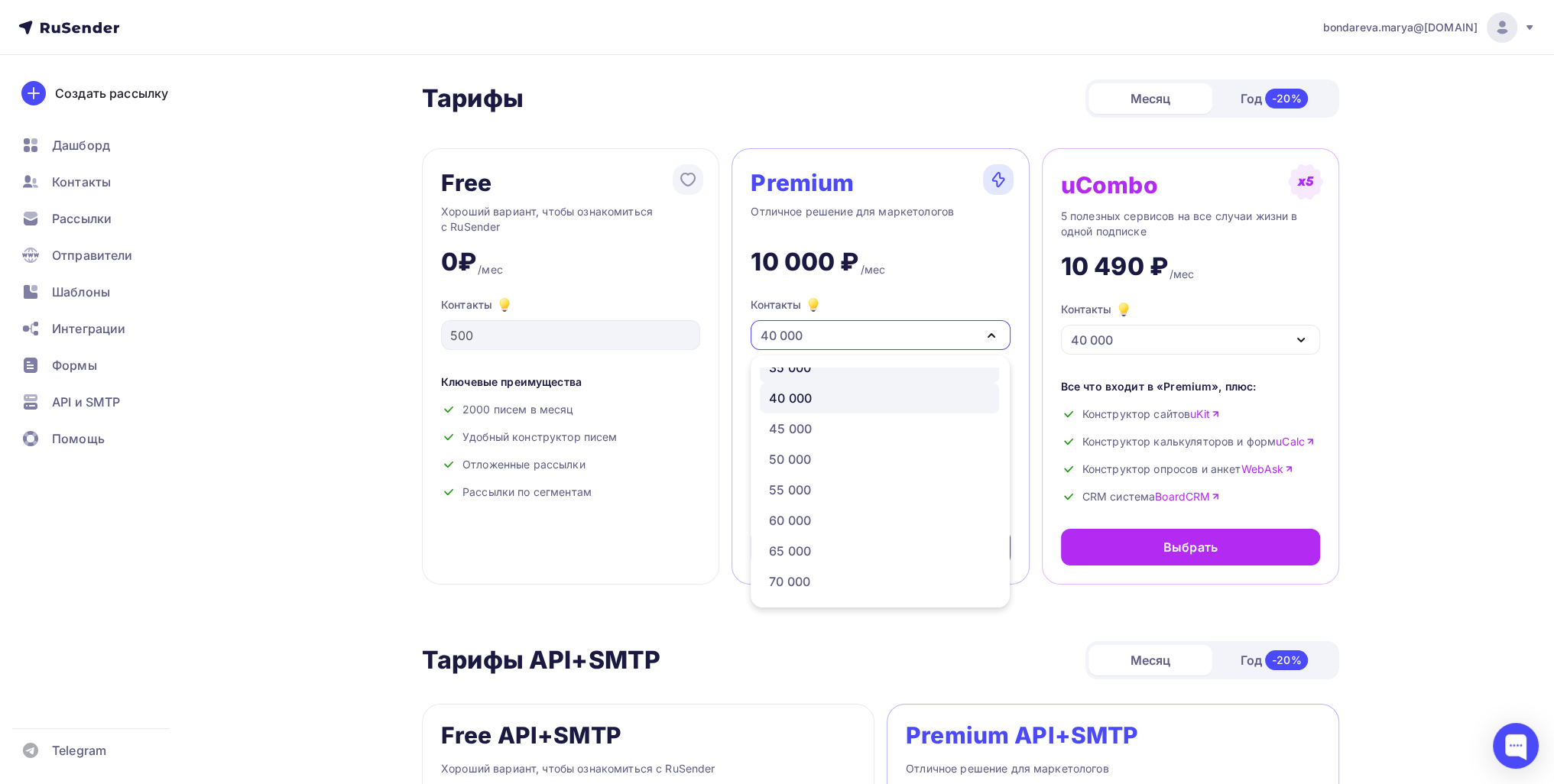 click on "35 000" at bounding box center [879, 368] 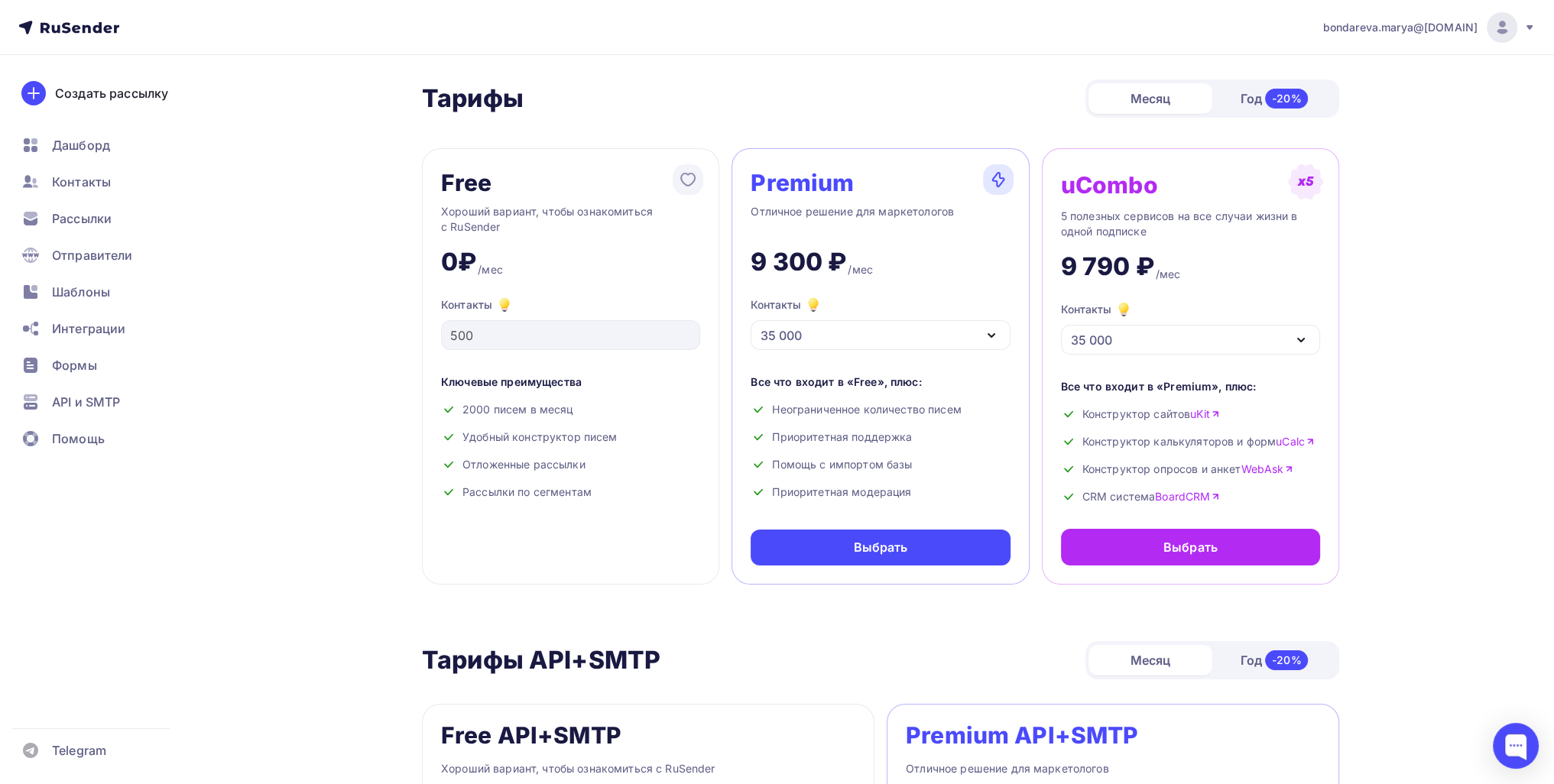 click on "35 000" at bounding box center [880, 335] 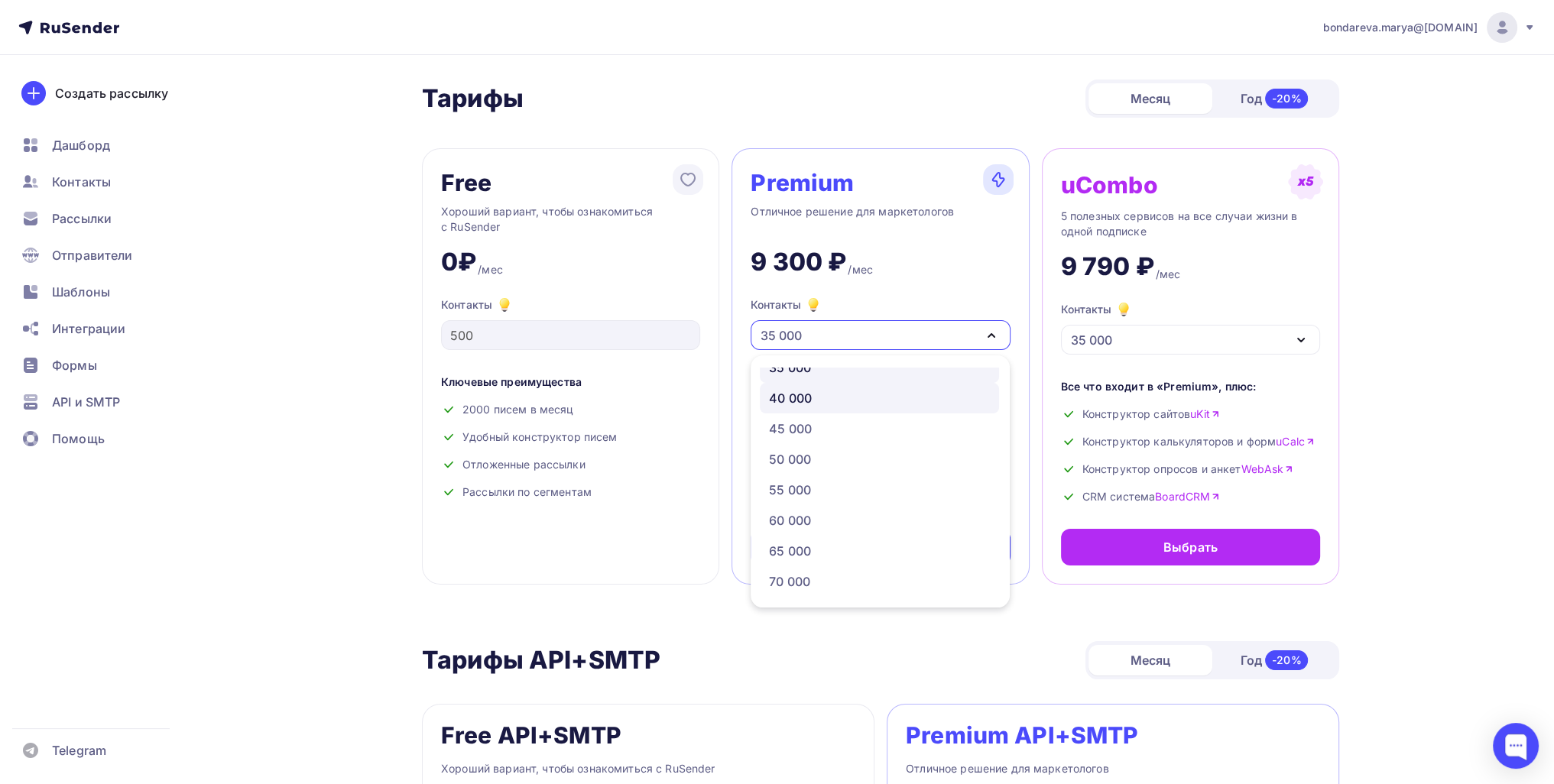 click on "40 000" at bounding box center (879, 398) 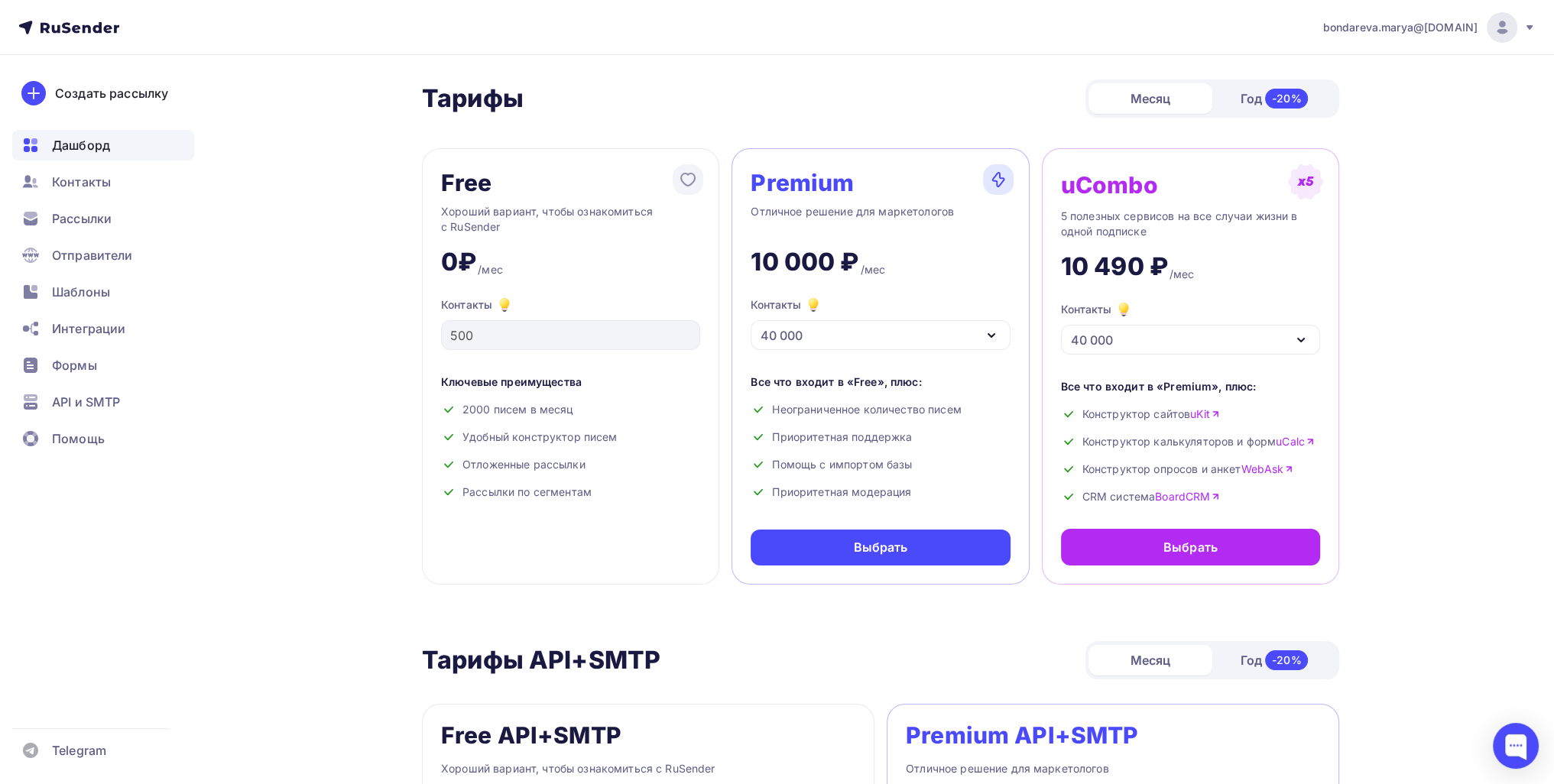 click on "Дашборд" at bounding box center (81, 145) 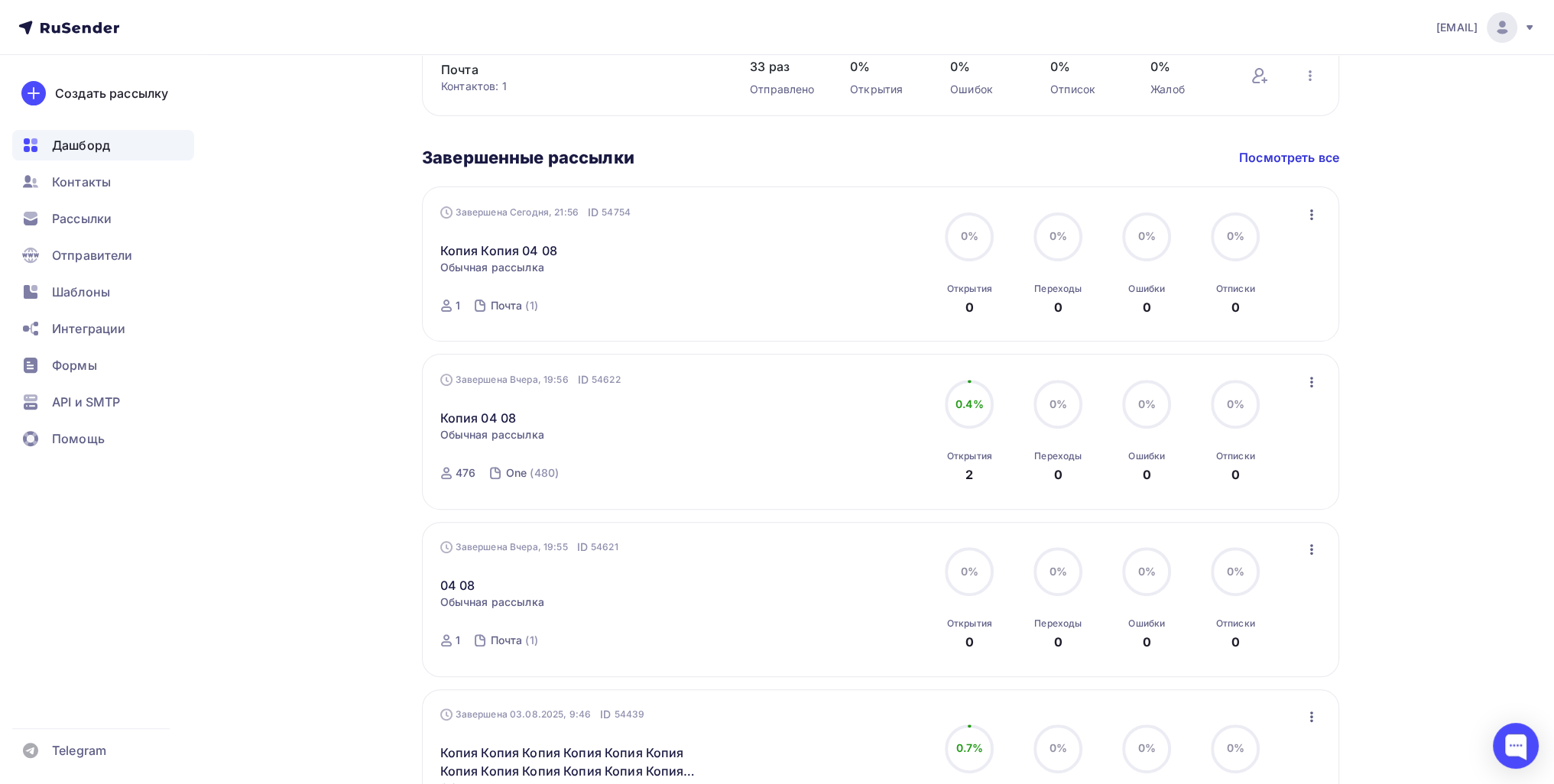 scroll, scrollTop: 611, scrollLeft: 0, axis: vertical 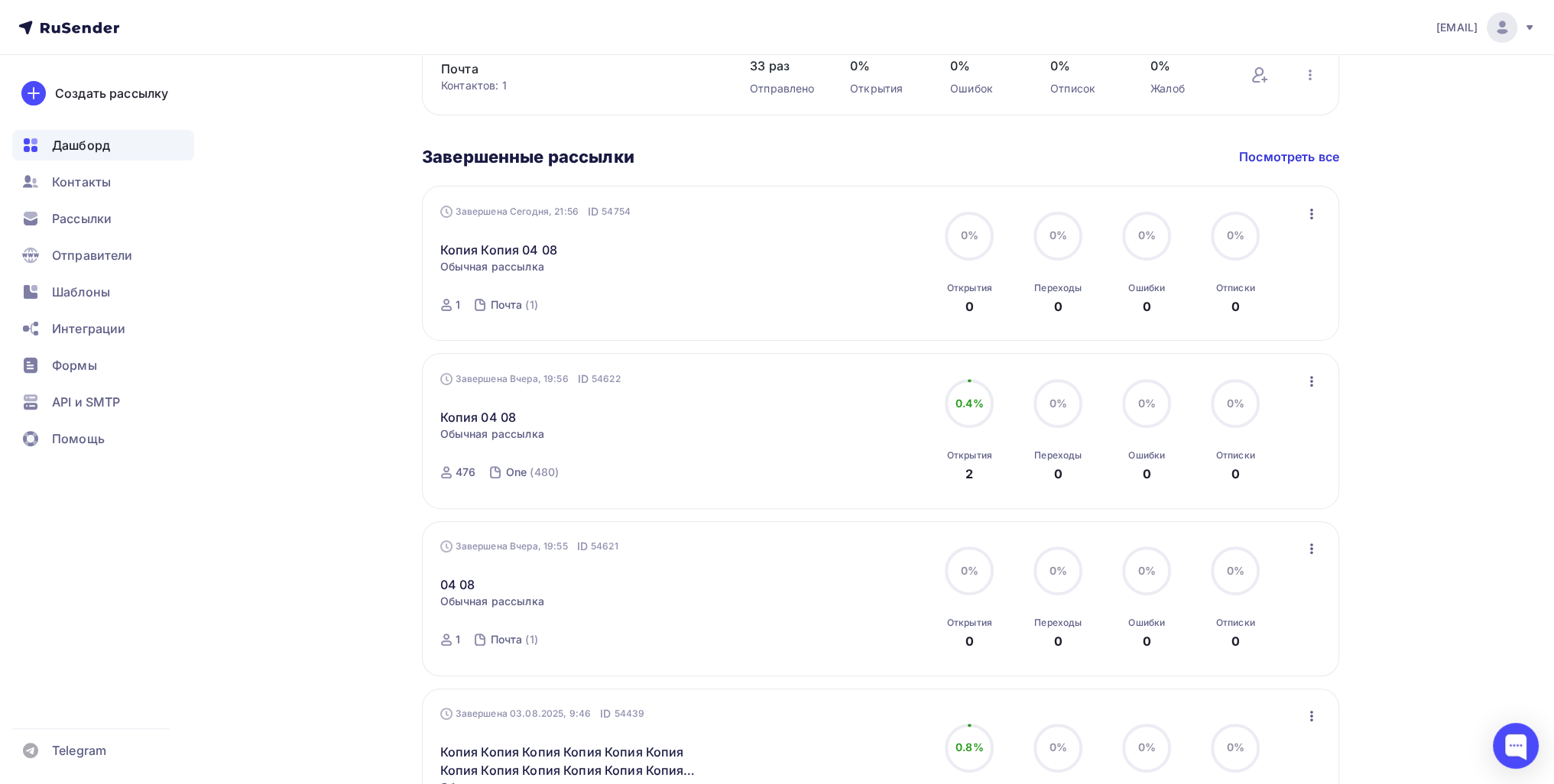 click 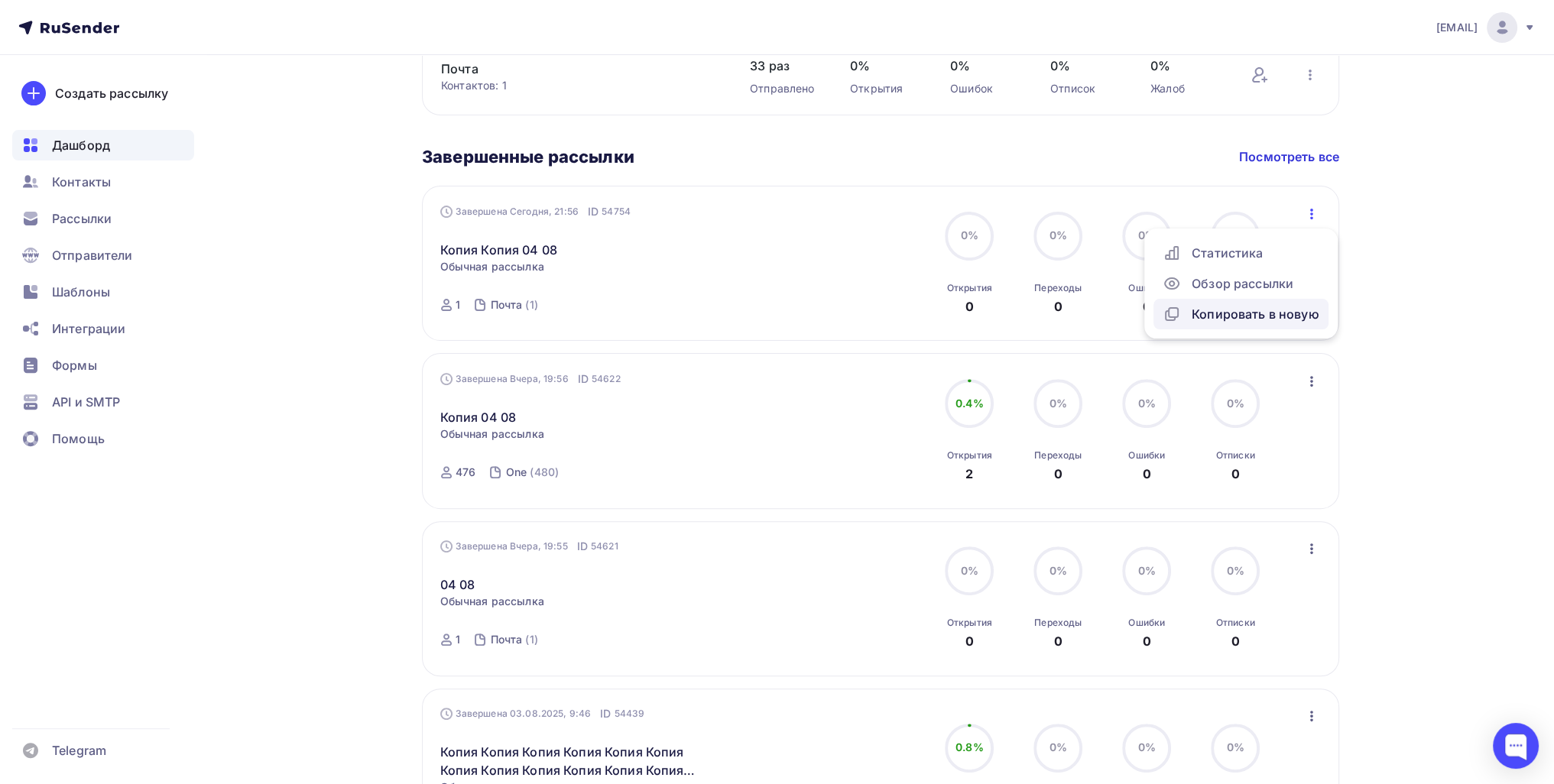 click on "Копировать в новую" at bounding box center (1241, 314) 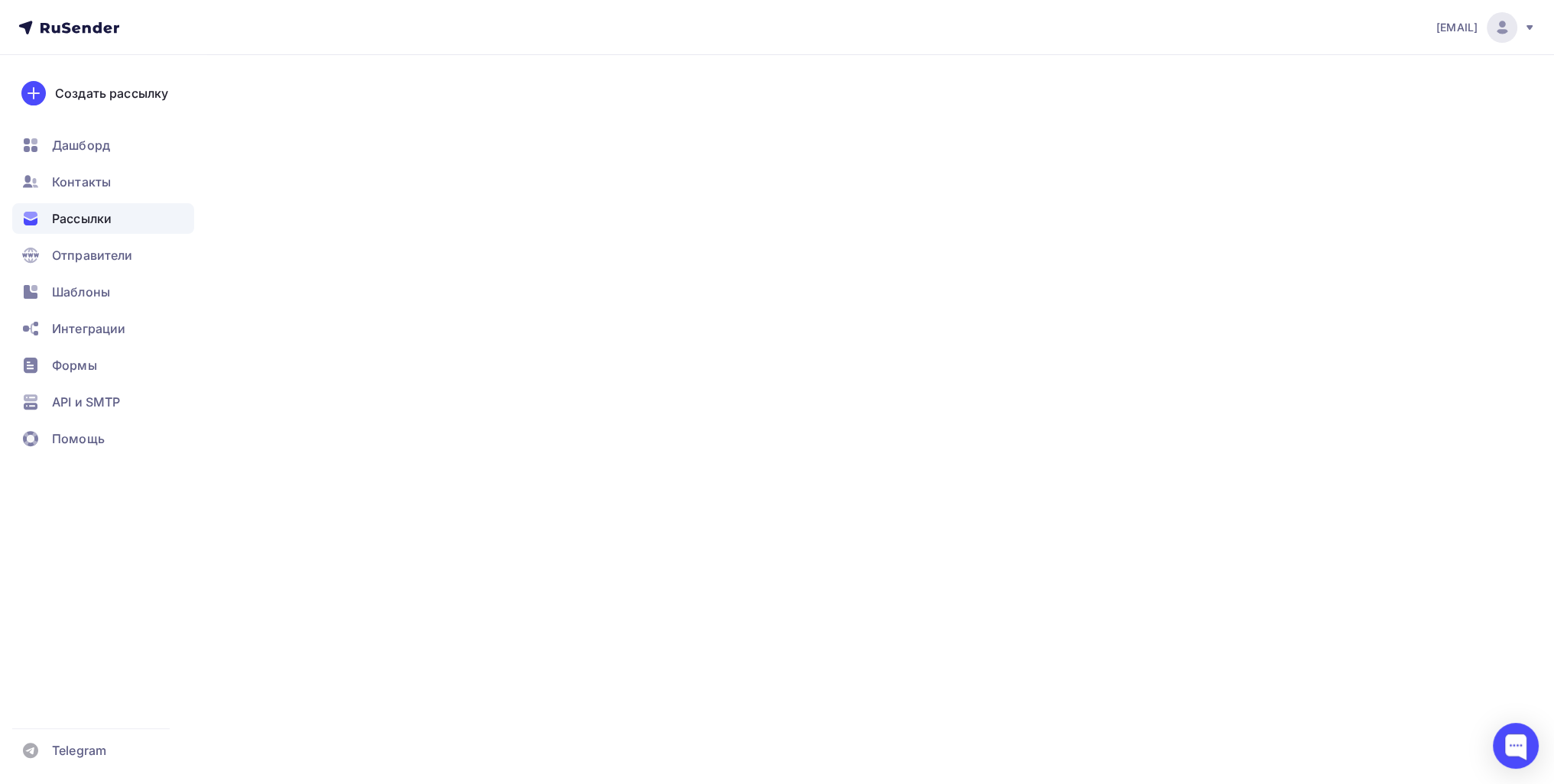 scroll, scrollTop: 0, scrollLeft: 0, axis: both 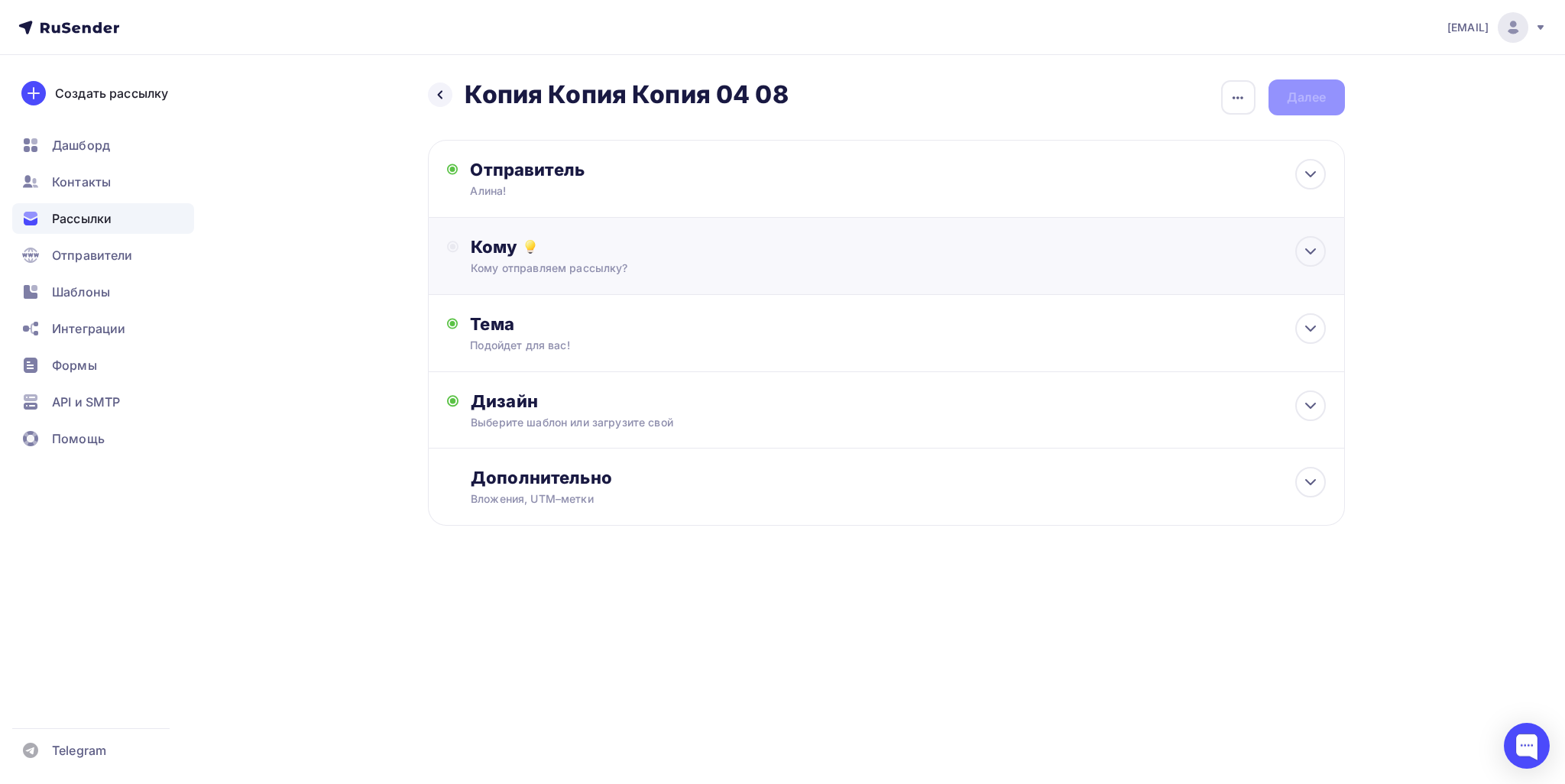 click on "Кому отправляем рассылку?" at bounding box center (855, 268) 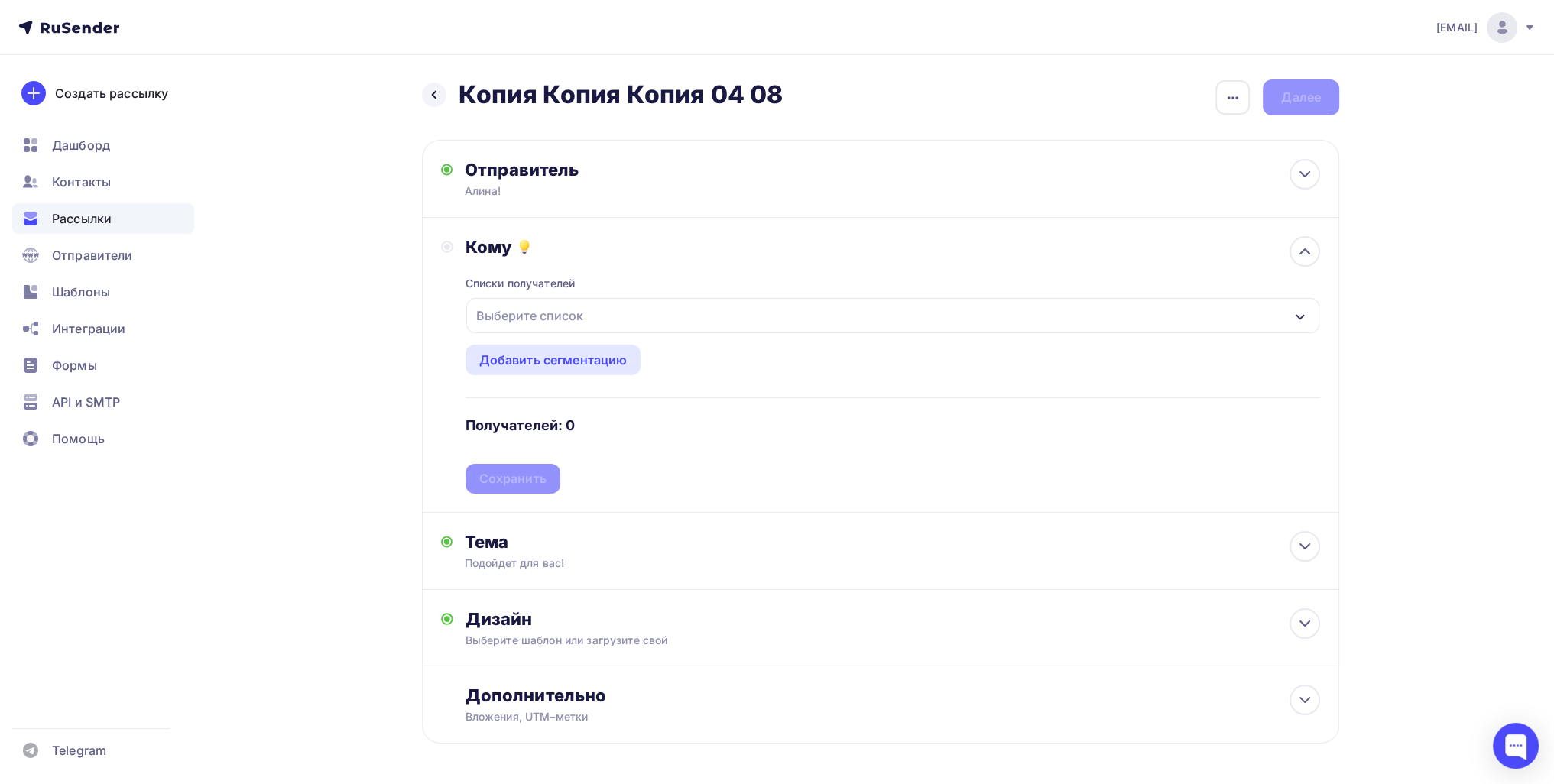 click on "Списки получателей
Выберите список
Все списки
id
One
(476)
#24777
Почта
(1)
#24229
Добавить список
Добавить сегментацию
Получателей:
0
Сохранить" at bounding box center [893, 375] 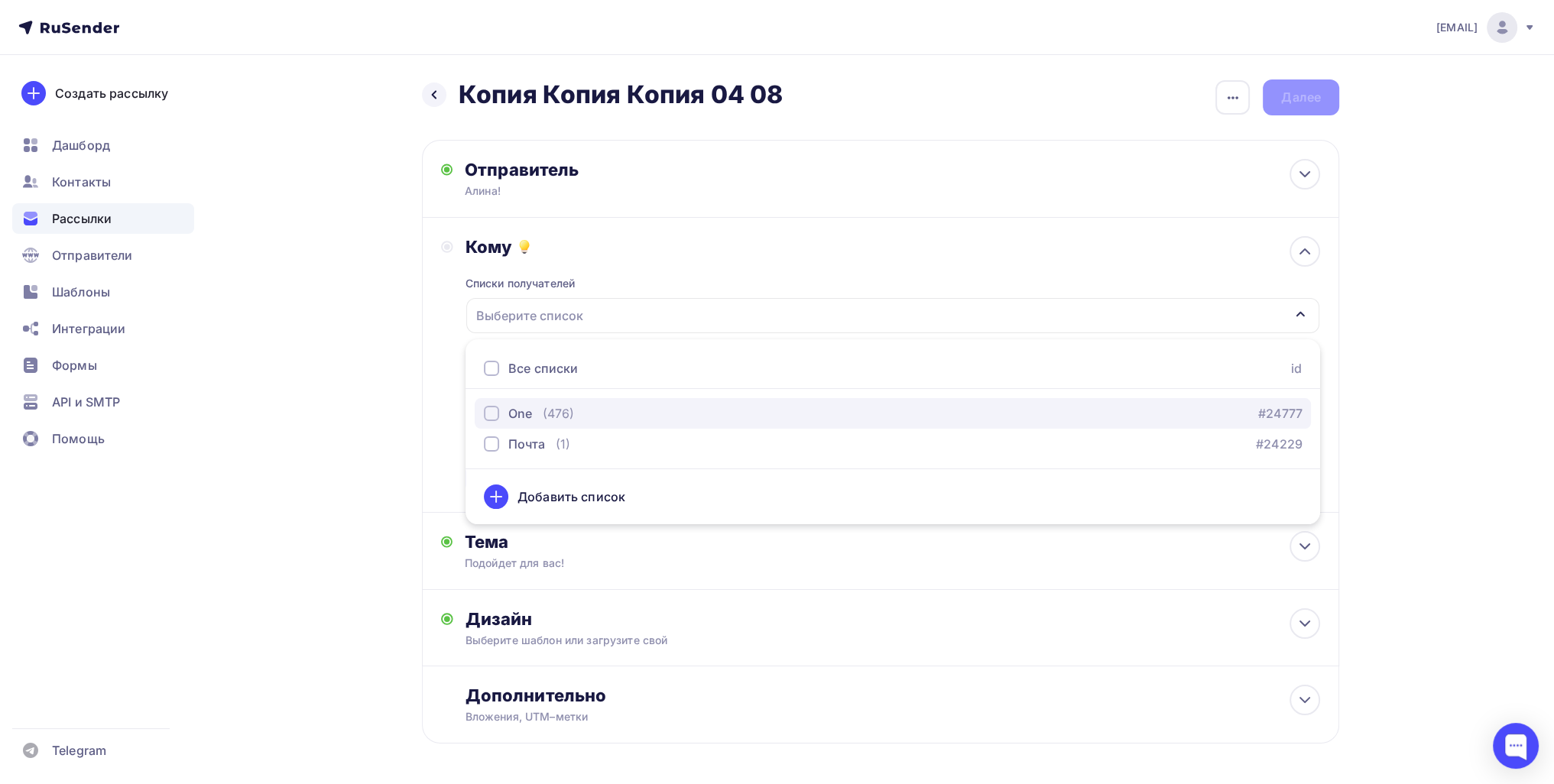 click on "(476)" at bounding box center (558, 413) 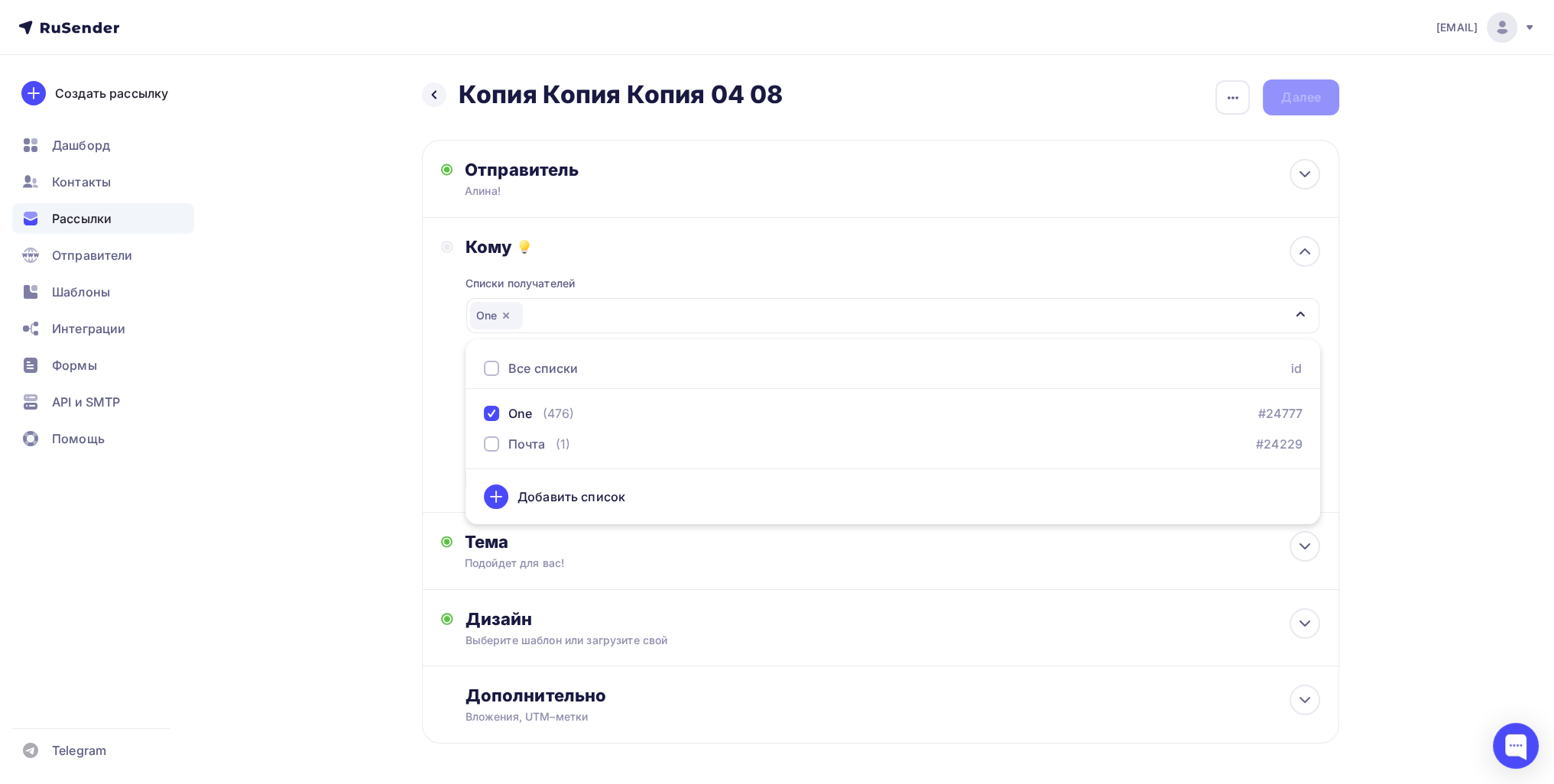 click on "Назад
Копия Копия Копия 04 08
Копия Копия Копия 04 08
Закончить позже
Переименовать рассылку
Удалить
Далее
Отправитель
[NAME]!
Email  *
Выберите отправителя
info@example.ru               Добавить отправителя
Рекомендуем  добавить почту на домене , чтобы рассылка не попала в «Спам»
Имя                 Сохранить
Подойдет для вас!
12:45" at bounding box center (777, 449) 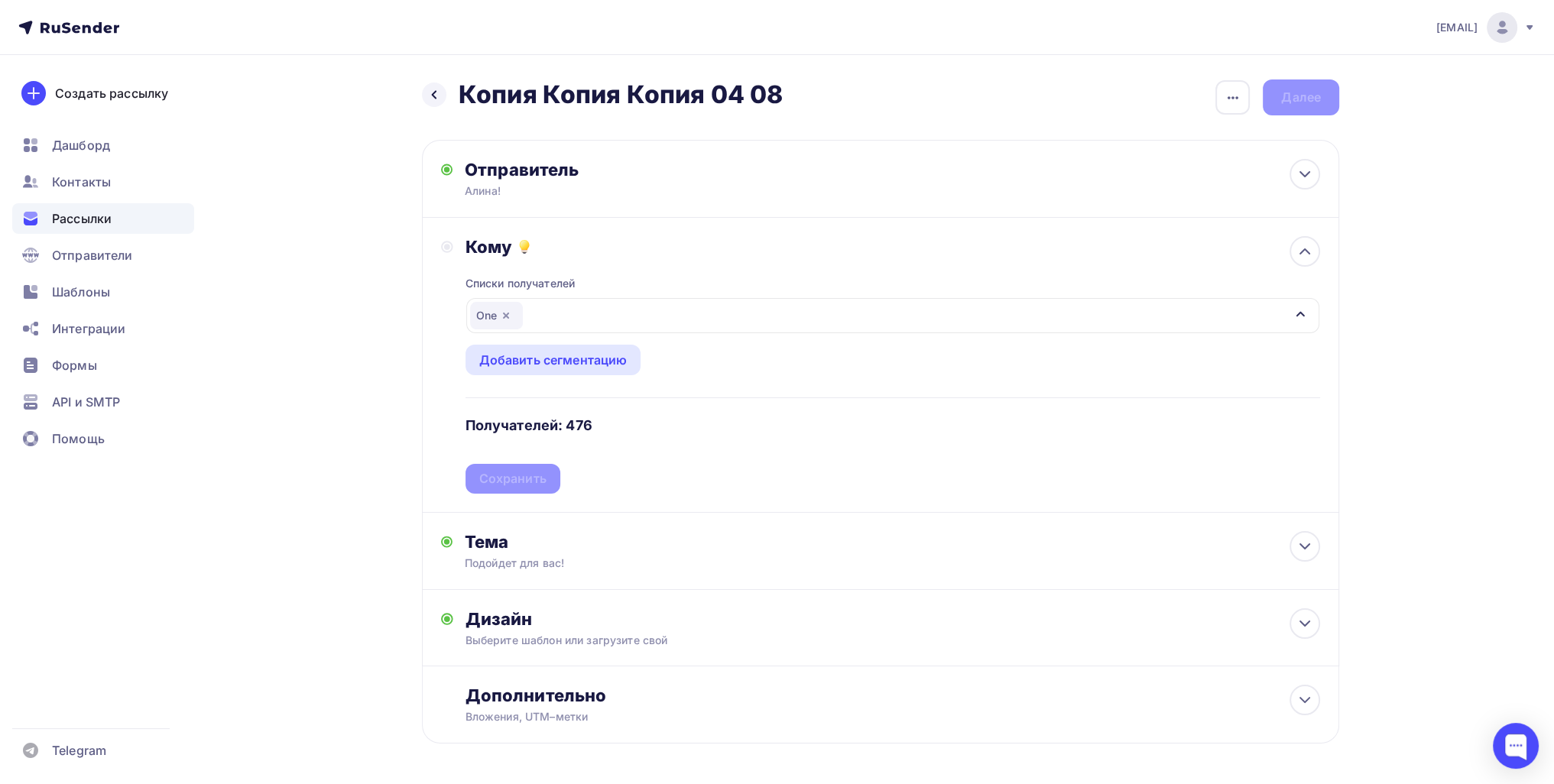 click on "Списки получателей
One
Все списки
id
One
(476)
#24777
Почта
(1)
#24229
Добавить список
Добавить сегментацию
Получателей:
476
Сохранить" at bounding box center [893, 375] 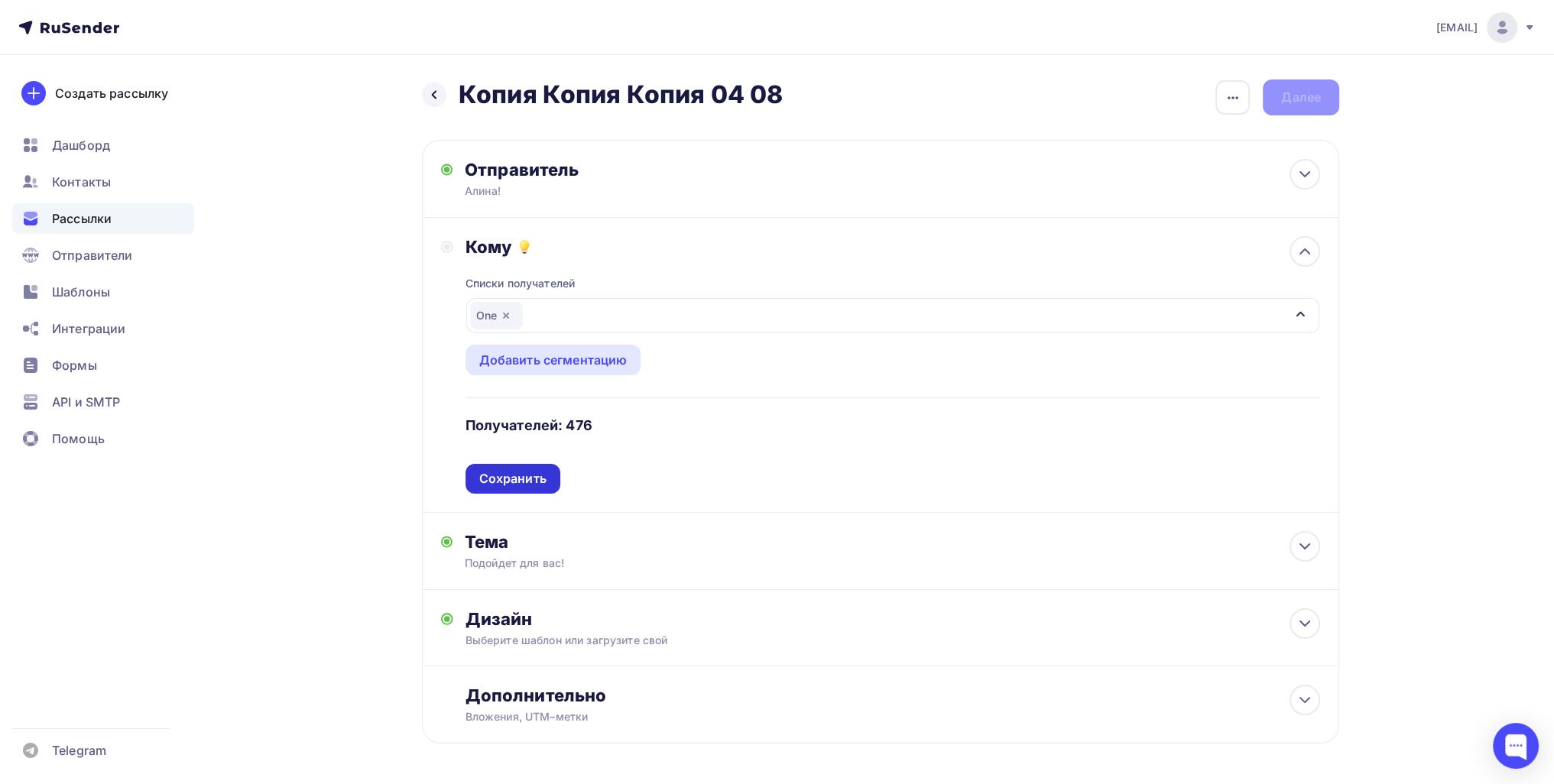 click on "Сохранить" at bounding box center (513, 478) 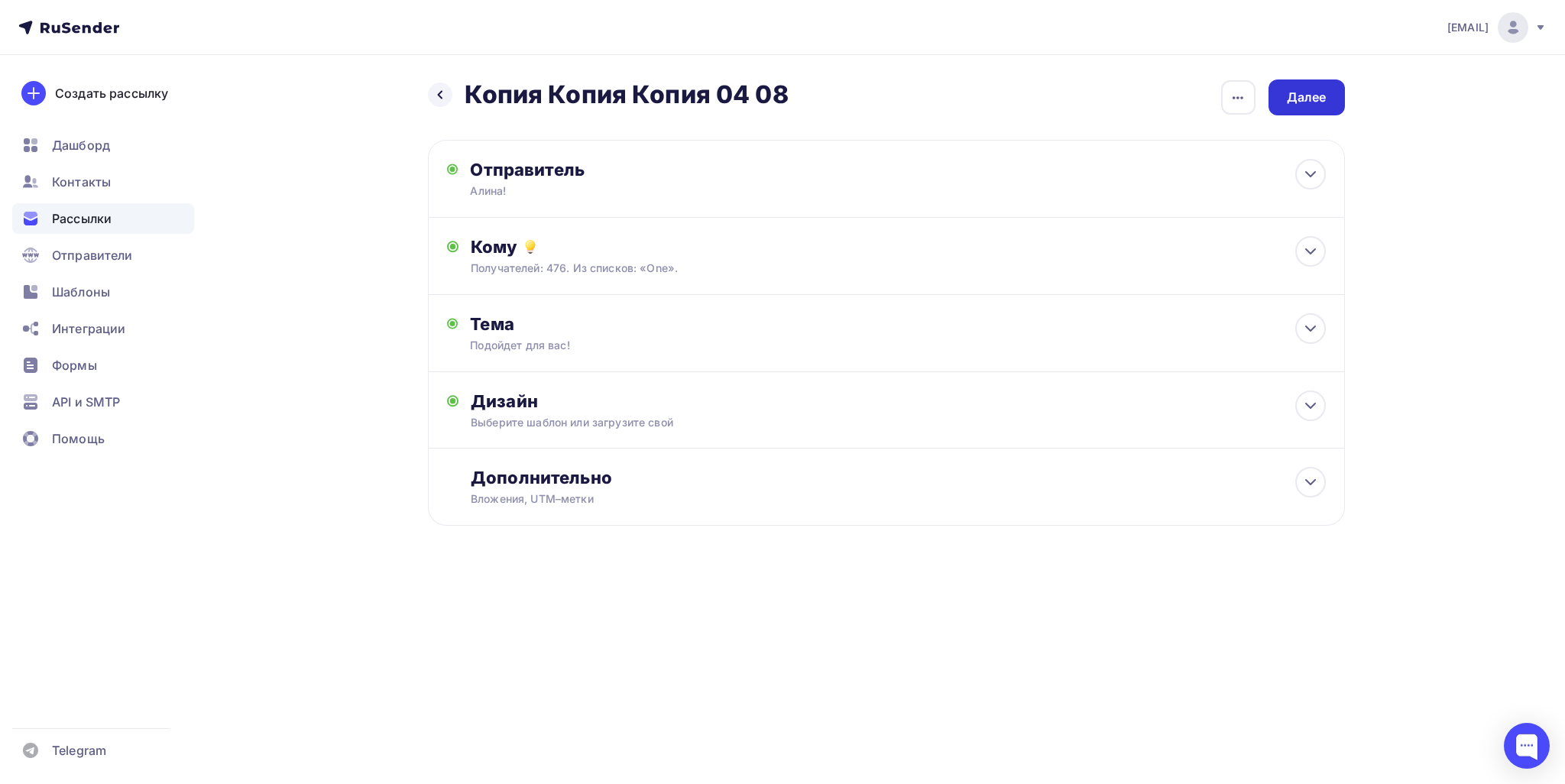 click on "Далее" at bounding box center (1307, 97) 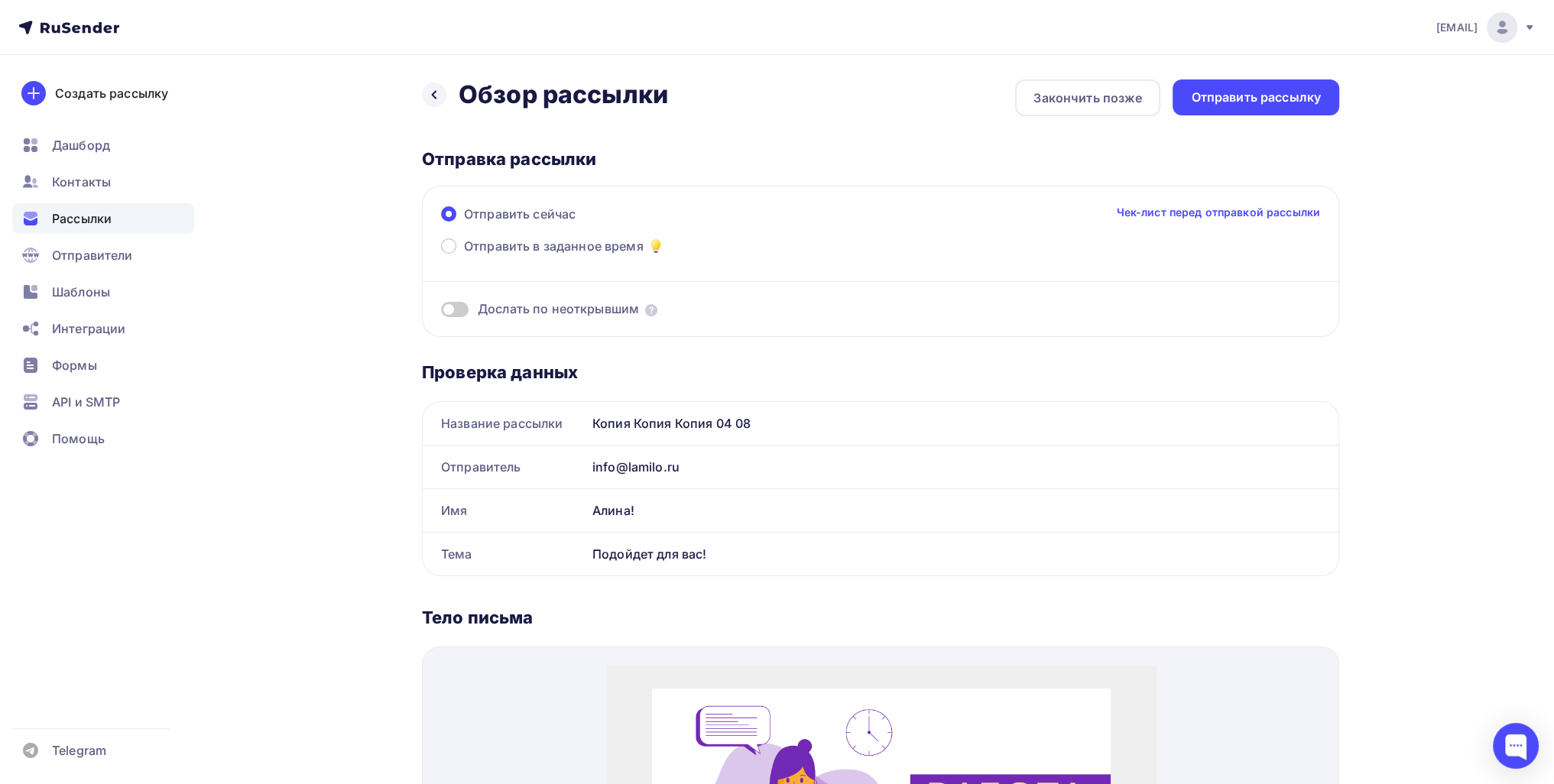 scroll, scrollTop: 0, scrollLeft: 0, axis: both 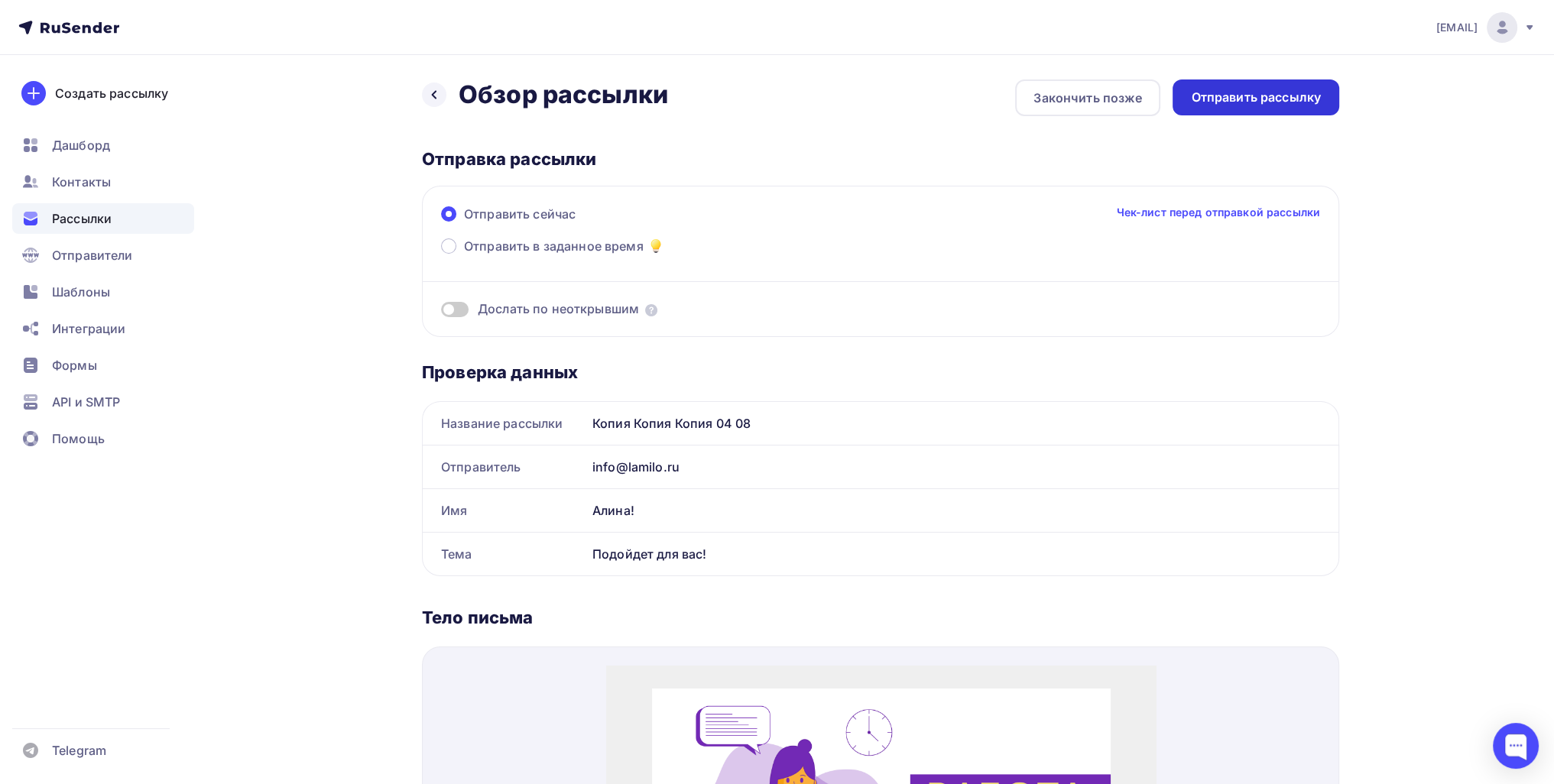 click on "Отправить рассылку" at bounding box center [1256, 97] 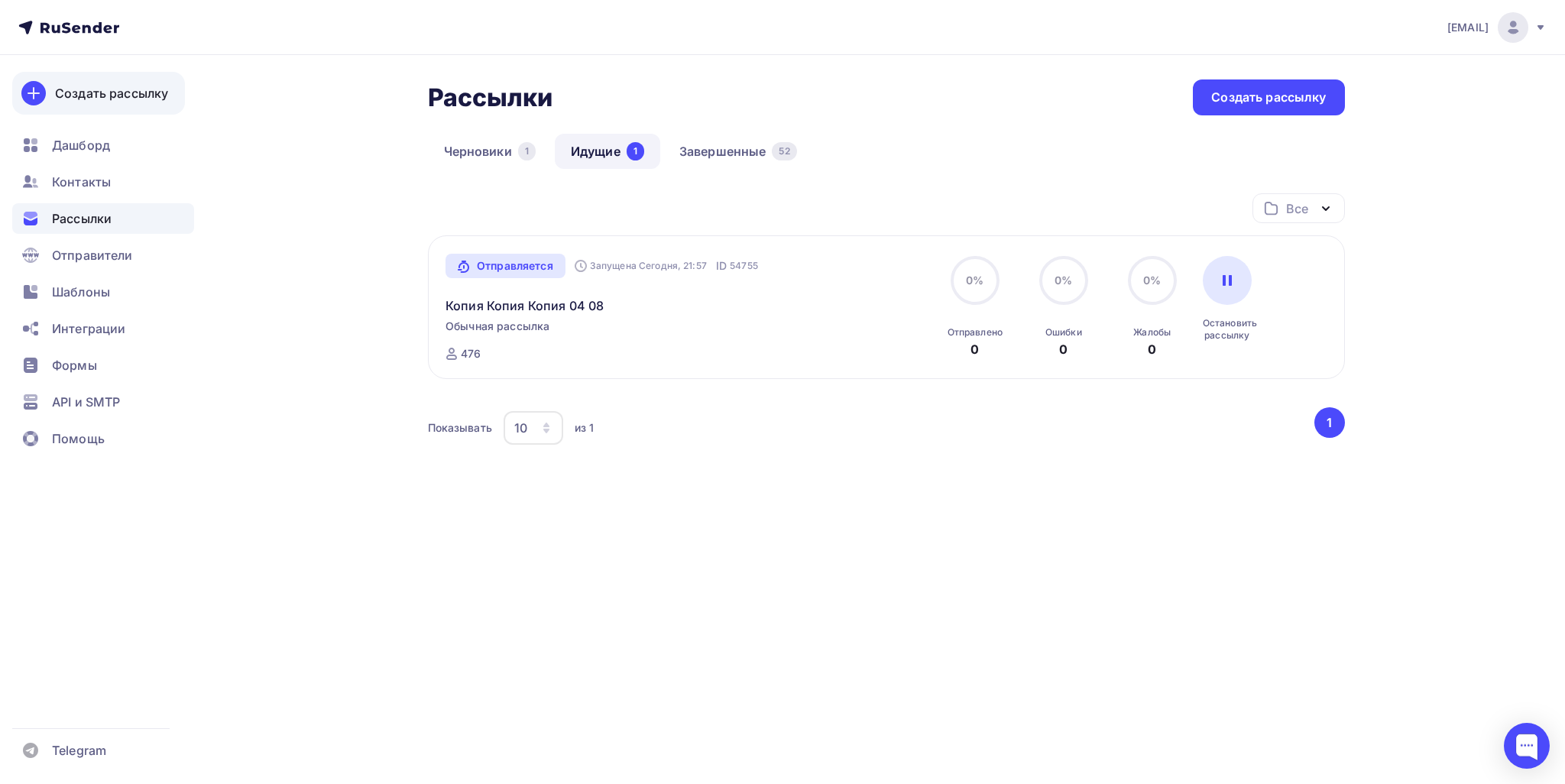 click on "Создать рассылку" at bounding box center (112, 93) 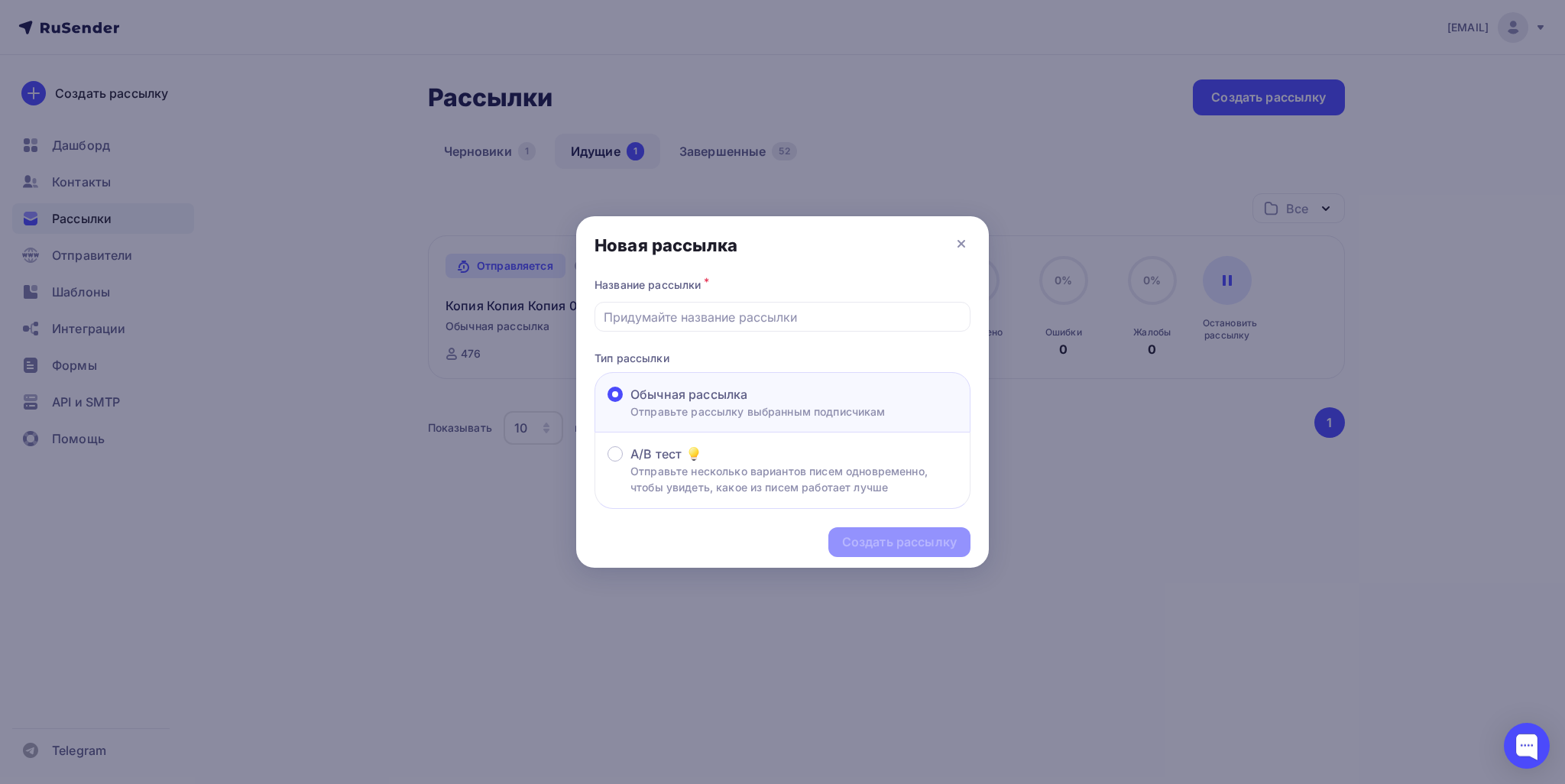 click at bounding box center (782, 392) 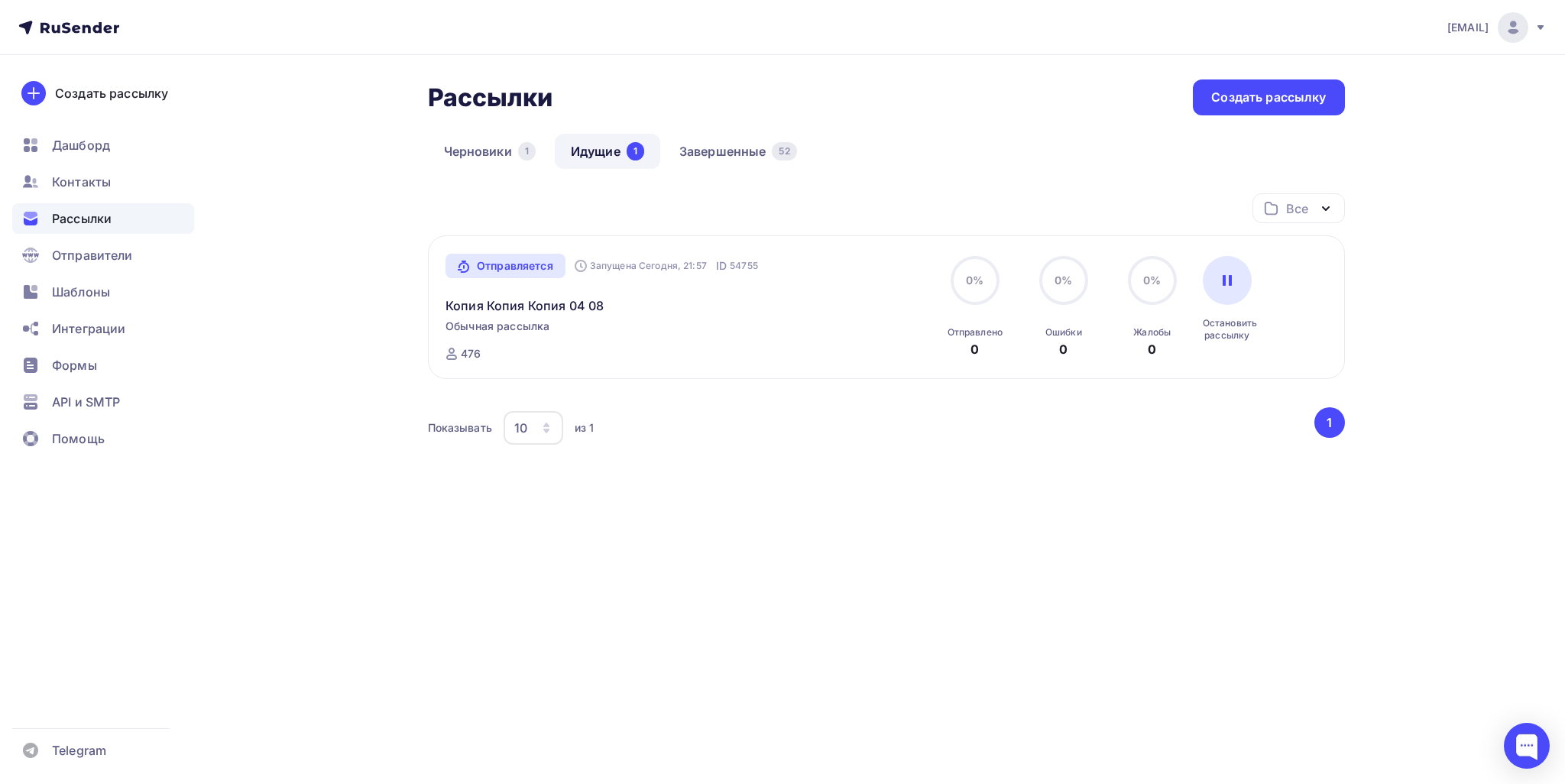 click at bounding box center (782, 392) 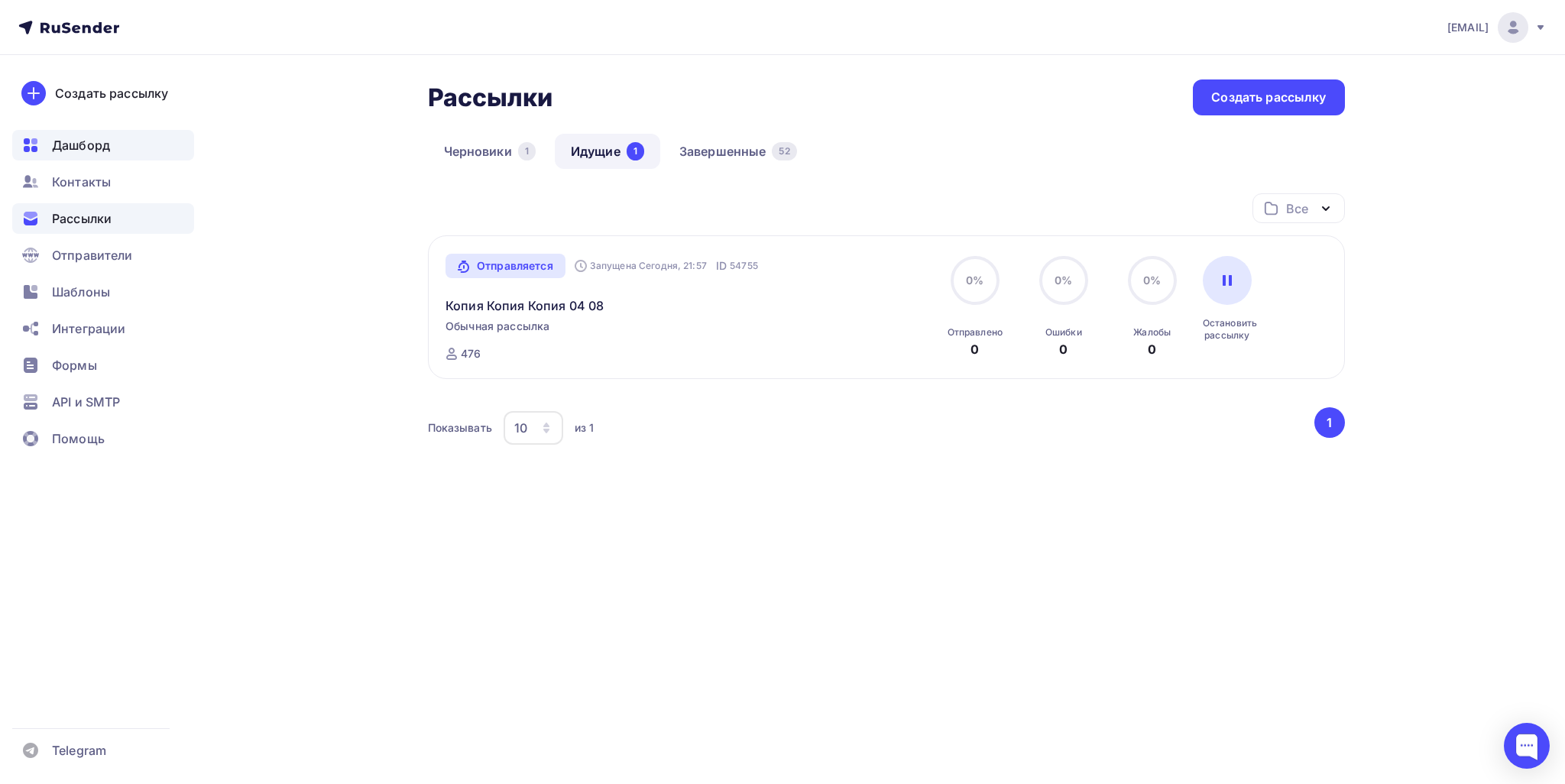 click on "Дашборд" at bounding box center [81, 145] 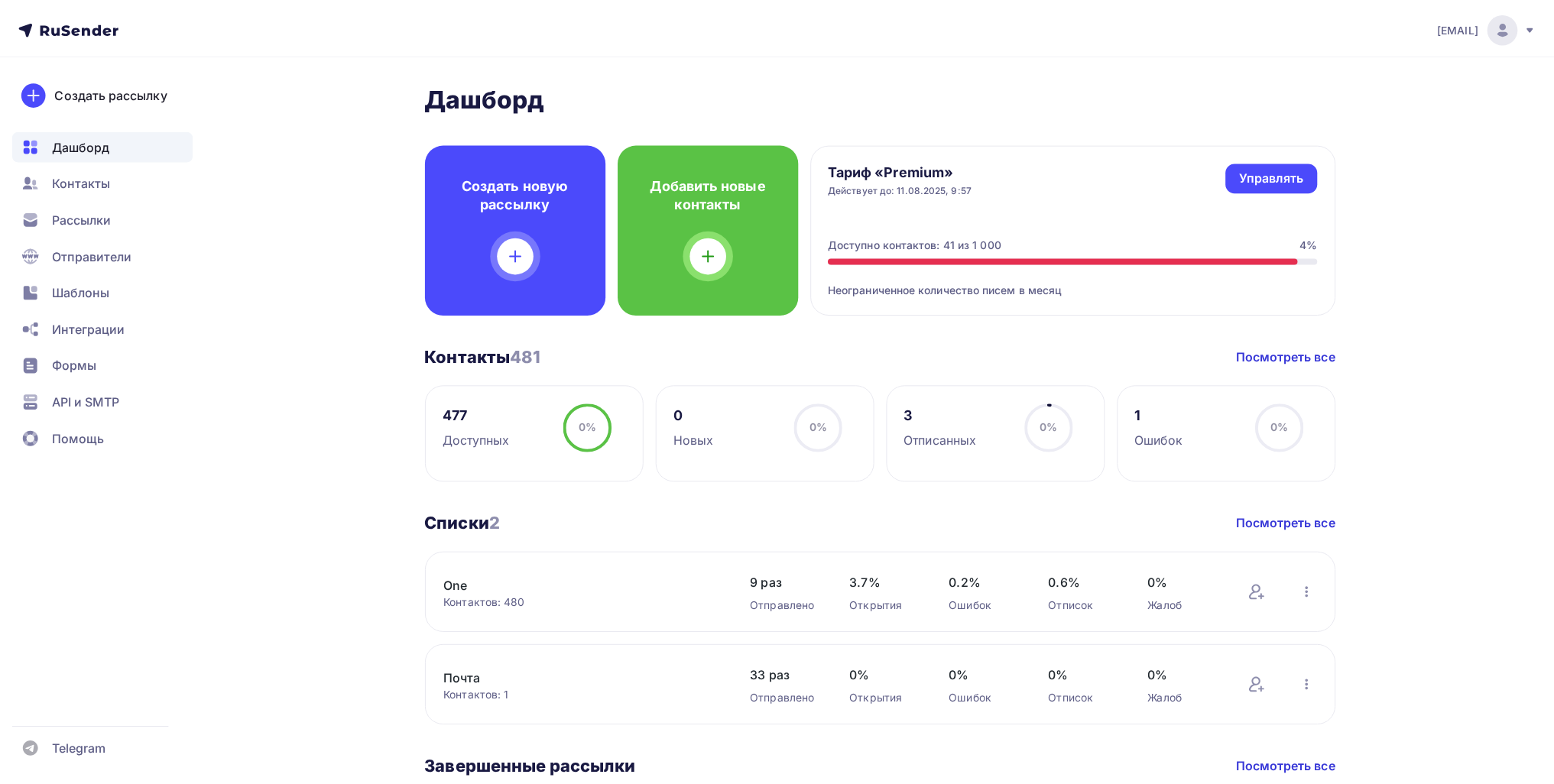 scroll, scrollTop: 0, scrollLeft: 0, axis: both 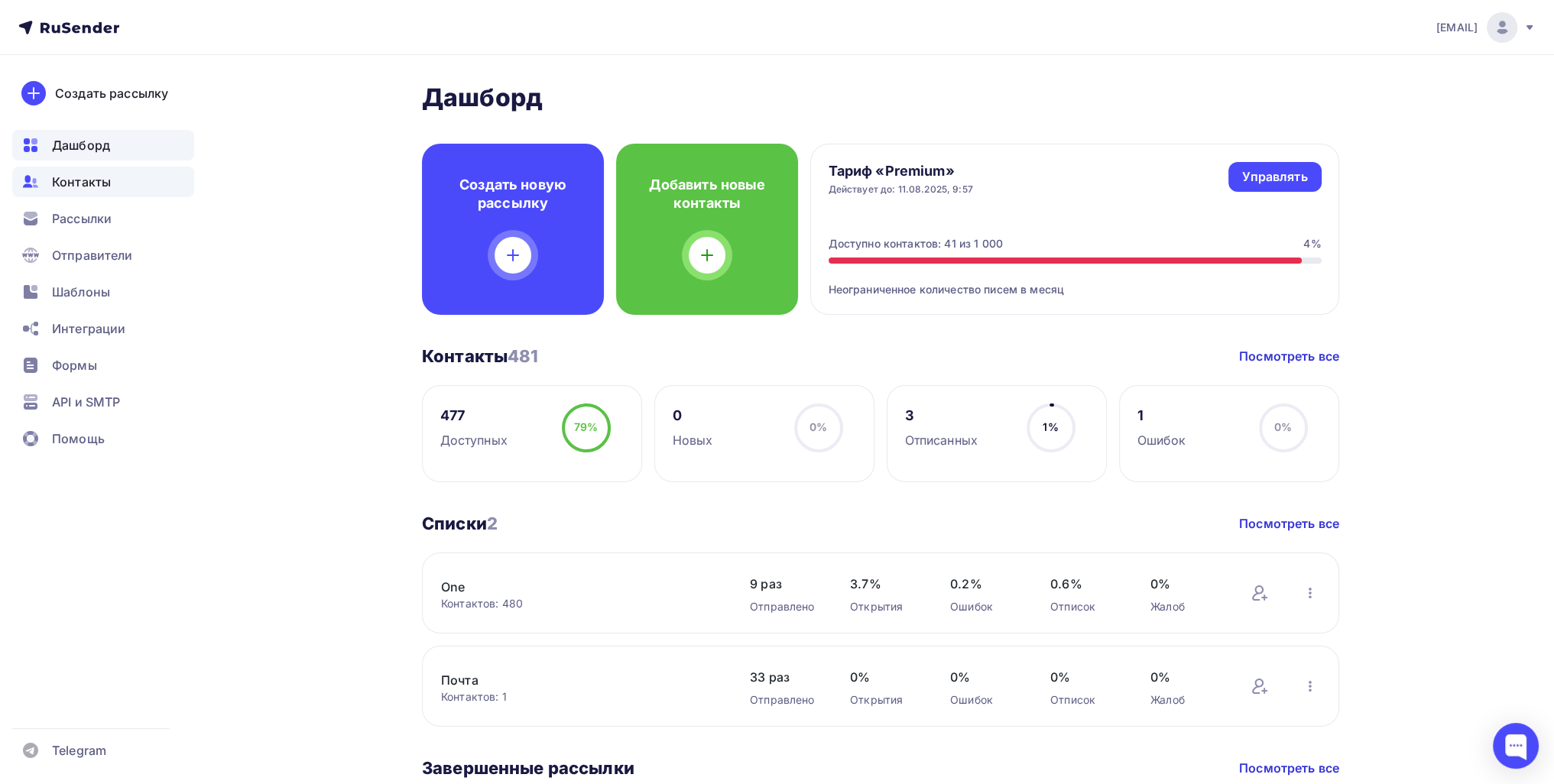 click on "Контакты" at bounding box center (103, 182) 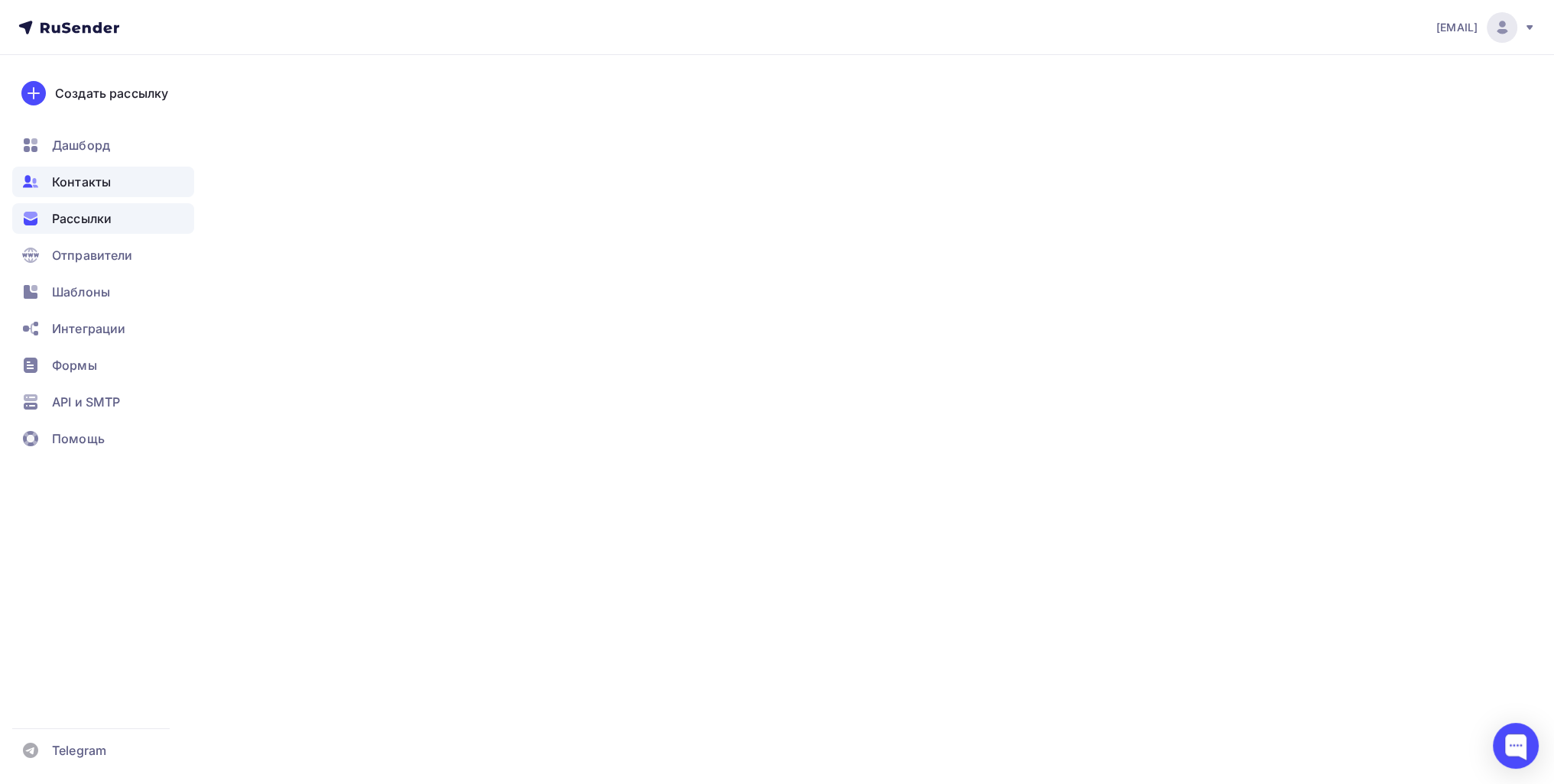 click on "Рассылки" at bounding box center [103, 219] 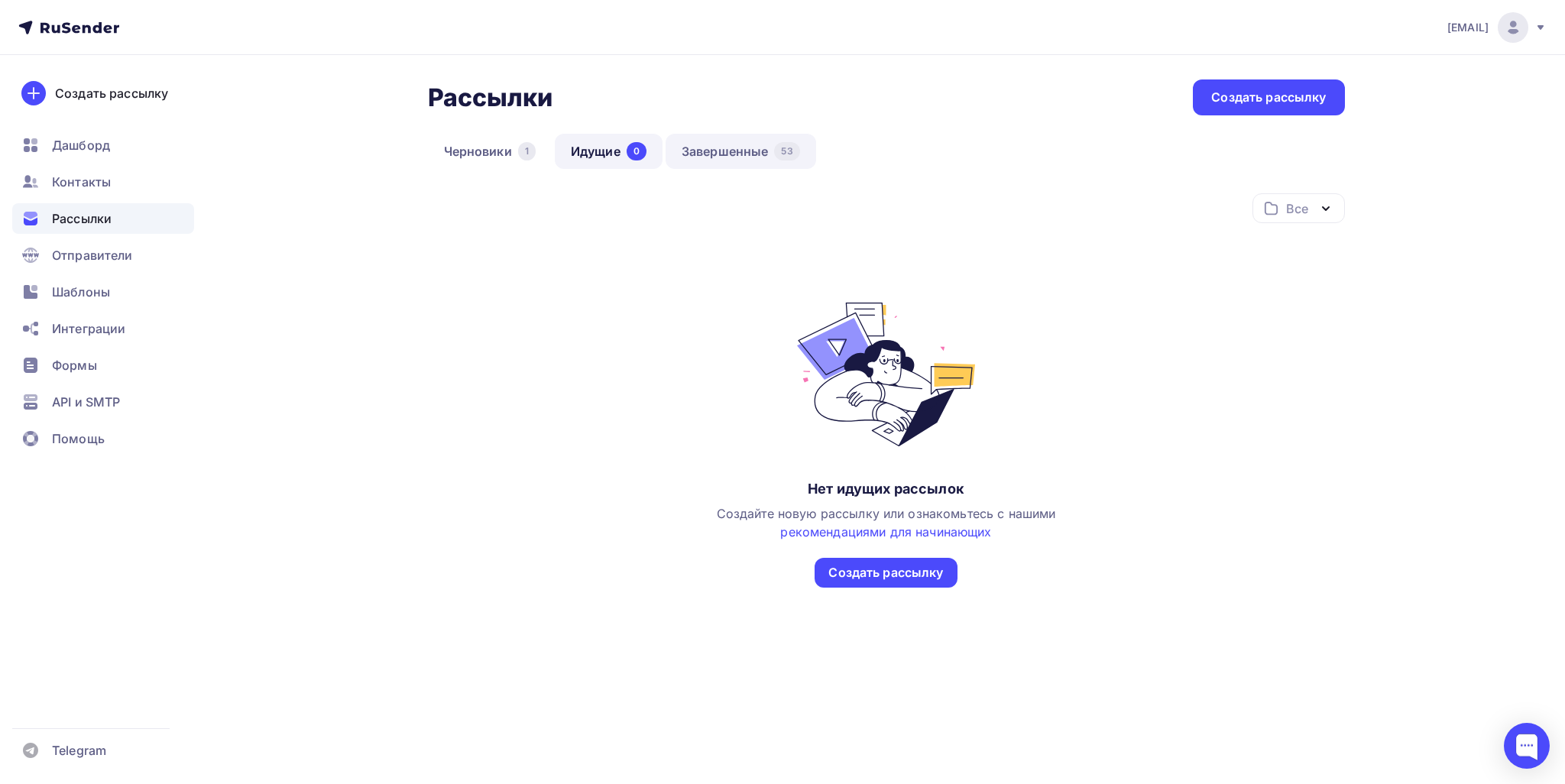 click on "Завершенные
53" at bounding box center [740, 151] 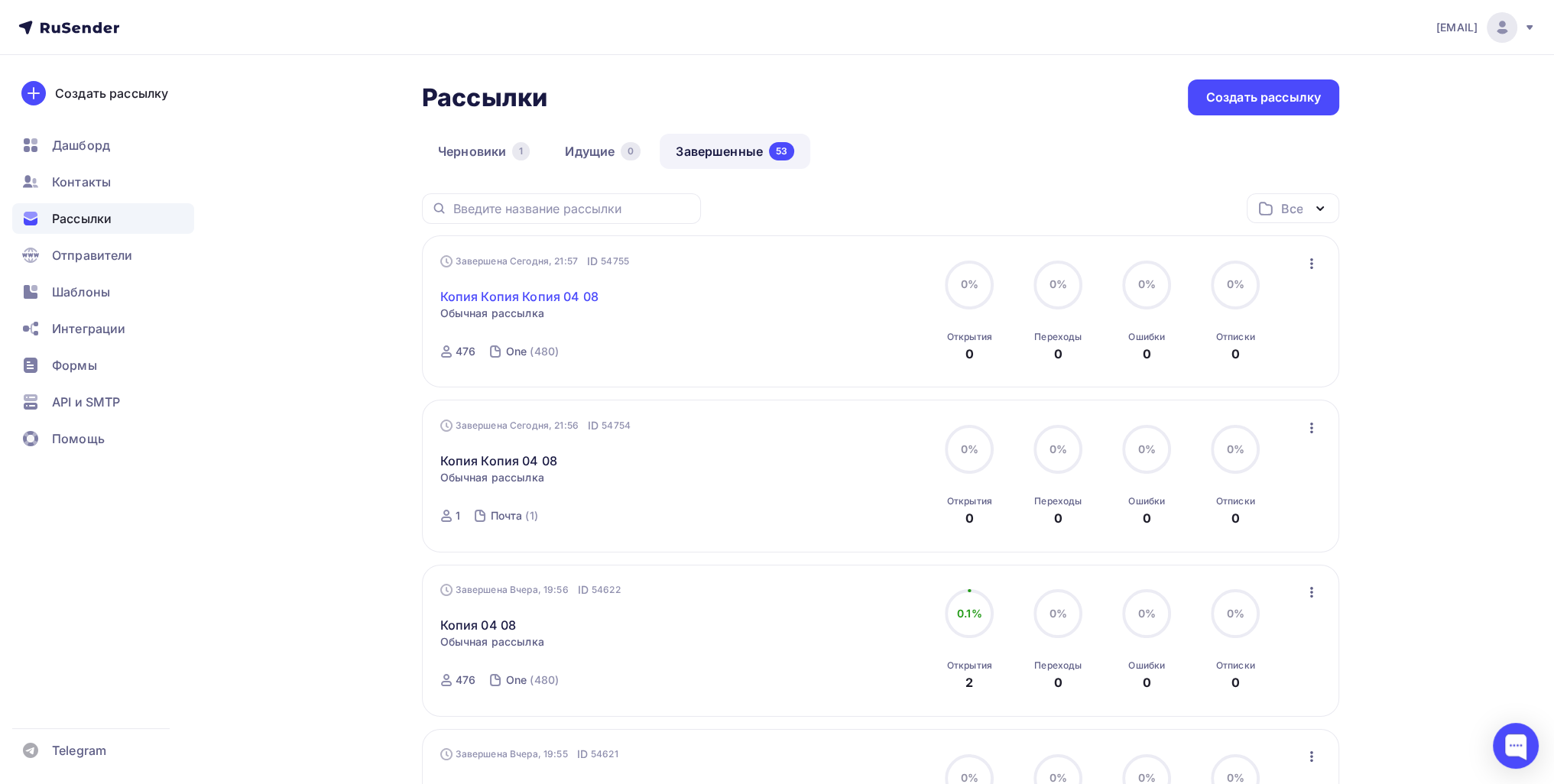 click on "Копия Копия Копия 04 08" at bounding box center [519, 296] 